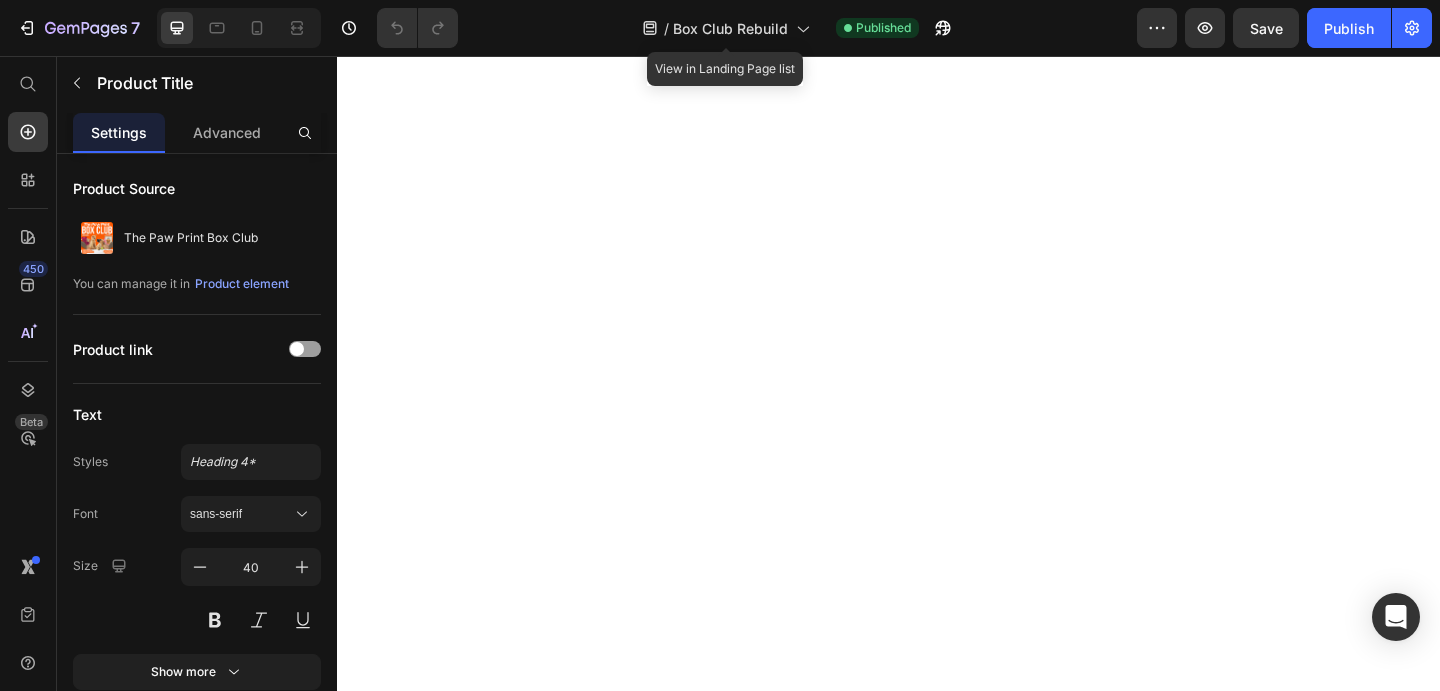 scroll, scrollTop: 0, scrollLeft: 0, axis: both 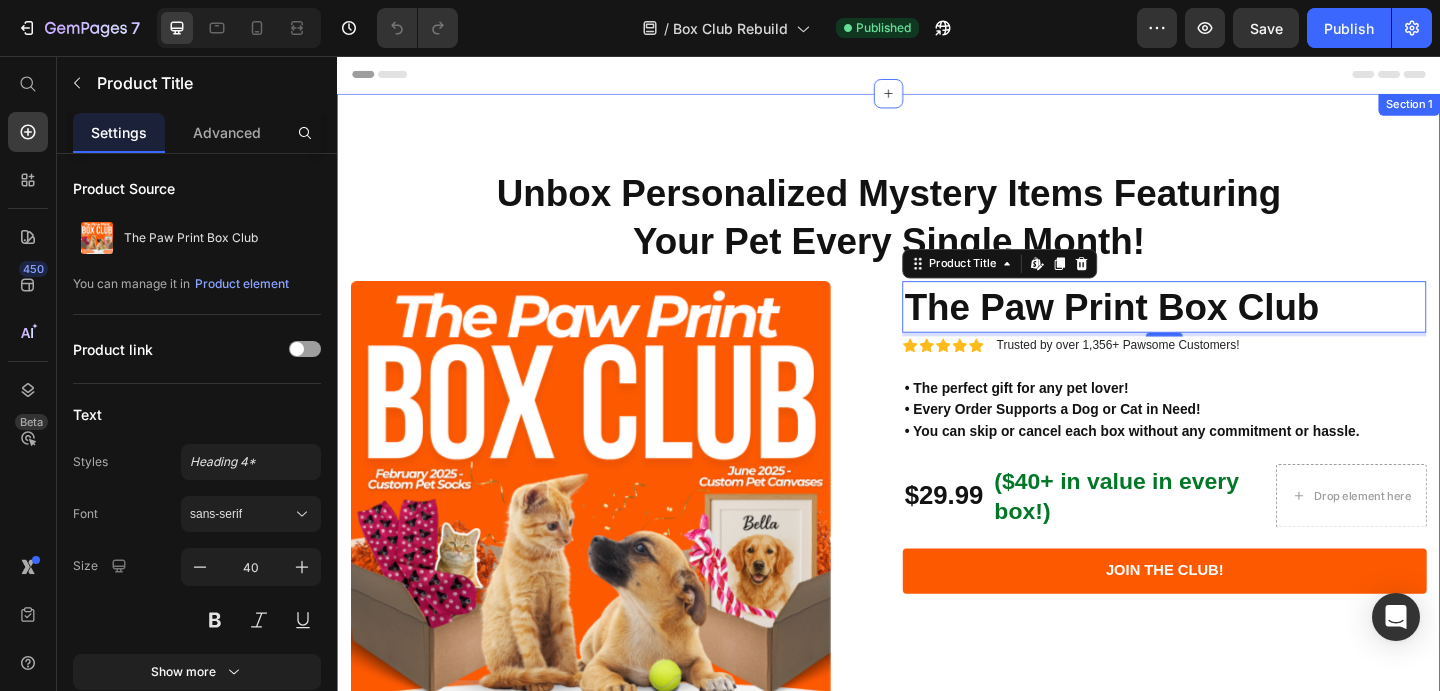 click on "Unbox Personalized Mystery Items Featuring Your Pet Every Single Month! Heading Product Images Icon Icon Icon Icon Icon Icon List 2,500+ Verified Reviews! Text Block Row The Paw Print Box Club Product Title   Edit content in Shopify 4 Icon Icon Icon Icon Icon Icon List Trusted by over 1,356+ Pawsome Customers! Text Block Row • The perfect gift for any pet lover! Heading • Every Order Supports a Dog or Cat in Need! Heading • You can skip or cancel each box without any commitment or hassle.  Heading $29.99 Product Price ($40+ in value in every box!) Heading
Drop element here Row Join The Club! Add to Cart Row Row Product Section 1" at bounding box center (937, 516) 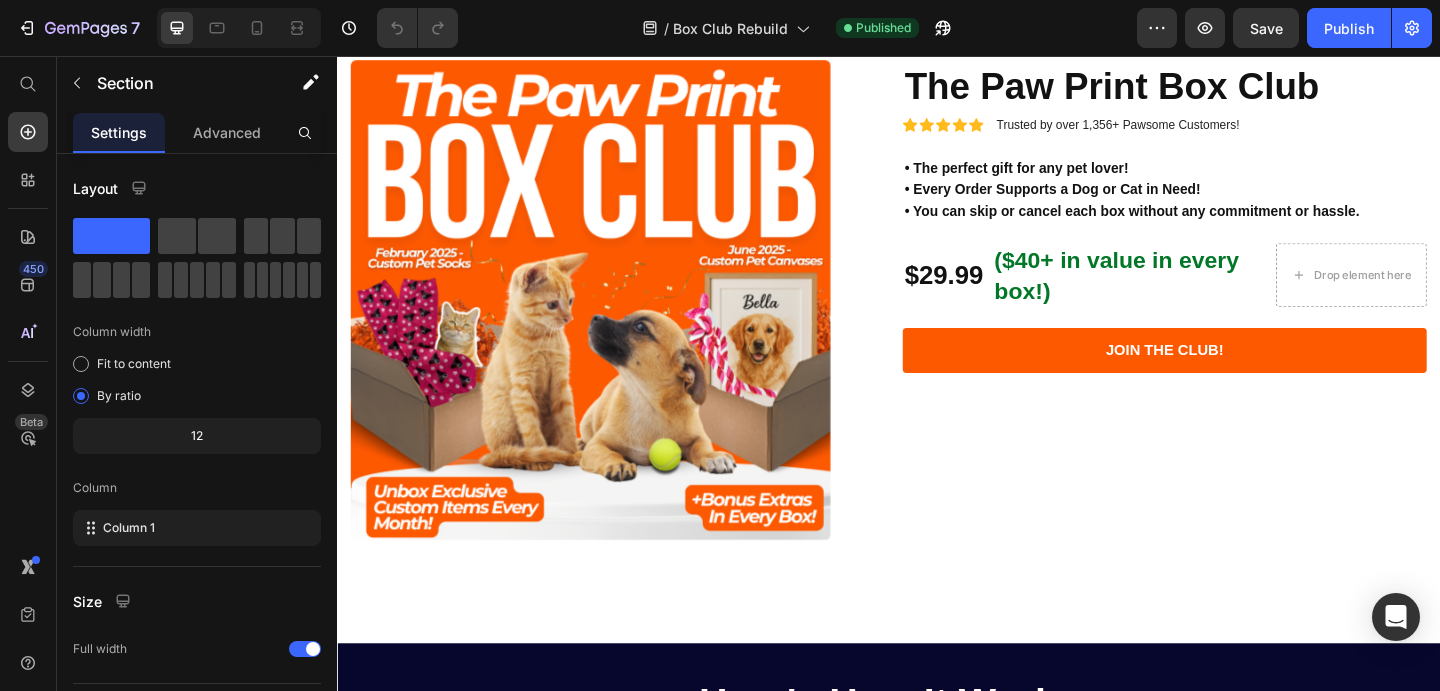 scroll, scrollTop: 0, scrollLeft: 0, axis: both 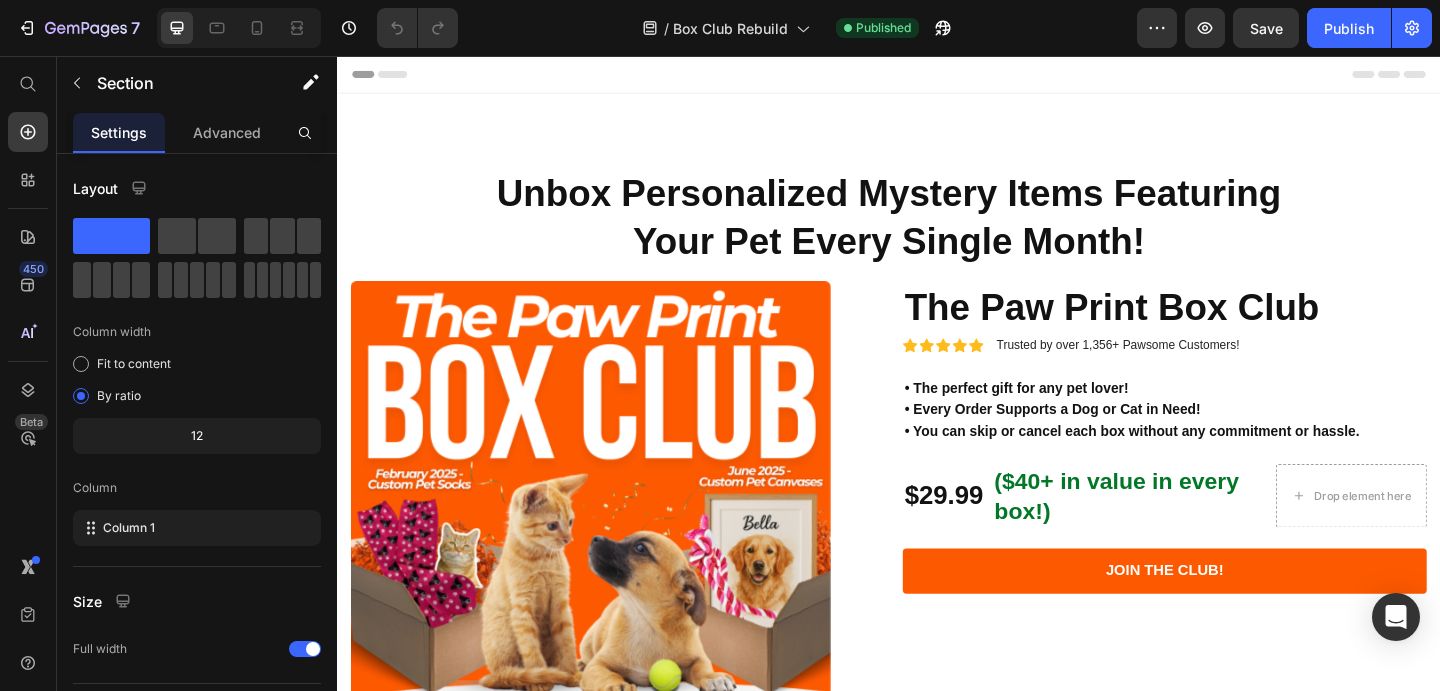 click on "Unbox Personalized Mystery Items Featuring Your Pet Every Single Month! Heading Product Images Icon Icon Icon Icon Icon Icon List 2,500+ Verified Reviews! Text Block Row The Paw Print Box Club Product Title Icon Icon Icon Icon Icon Icon List Trusted by over 1,356+ Pawsome Customers! Text Block Row • The perfect gift for any pet lover! Heading • Every Order Supports a Dog or Cat in Need! Heading • You can skip or cancel each box without any commitment or hassle.  Heading $29.99 Product Price ($40+ in value in every box!) Heading
Drop element here Row Join The Club! Add to Cart Row Row Product Section 1" at bounding box center (937, 573) 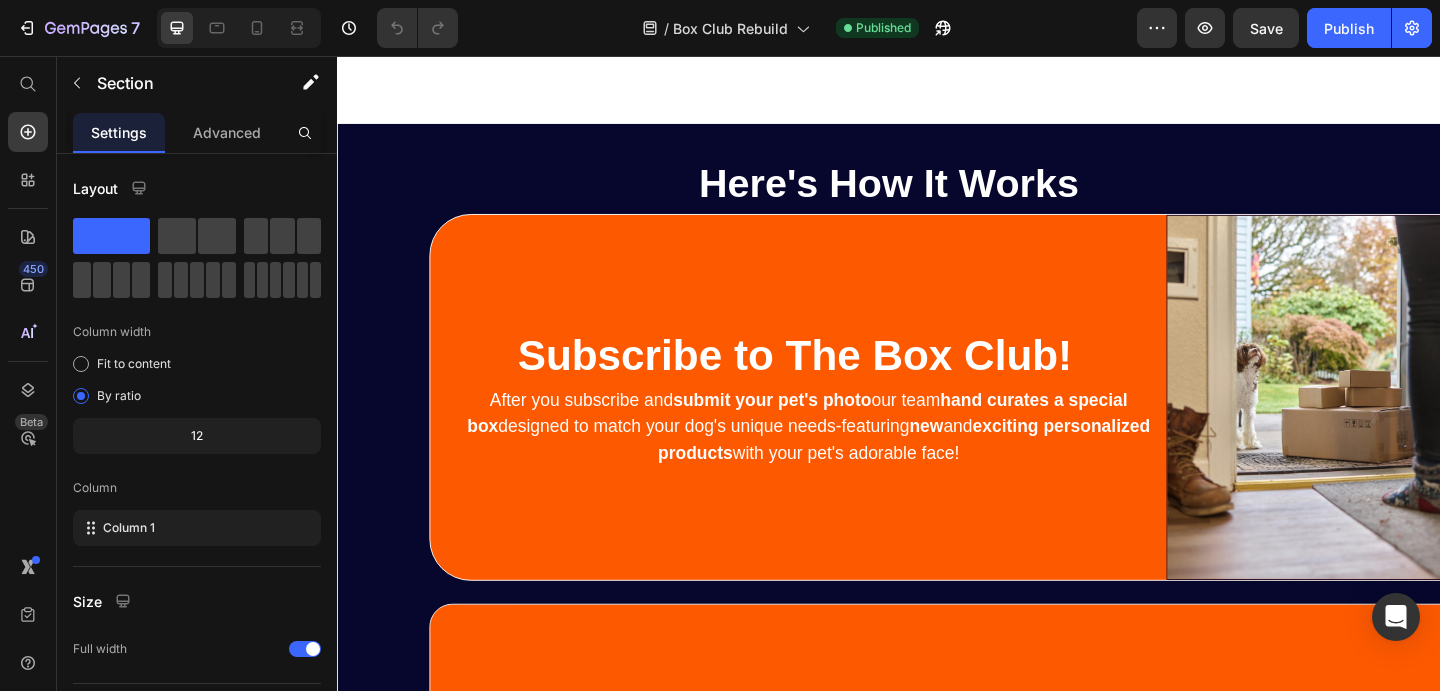 scroll, scrollTop: 906, scrollLeft: 0, axis: vertical 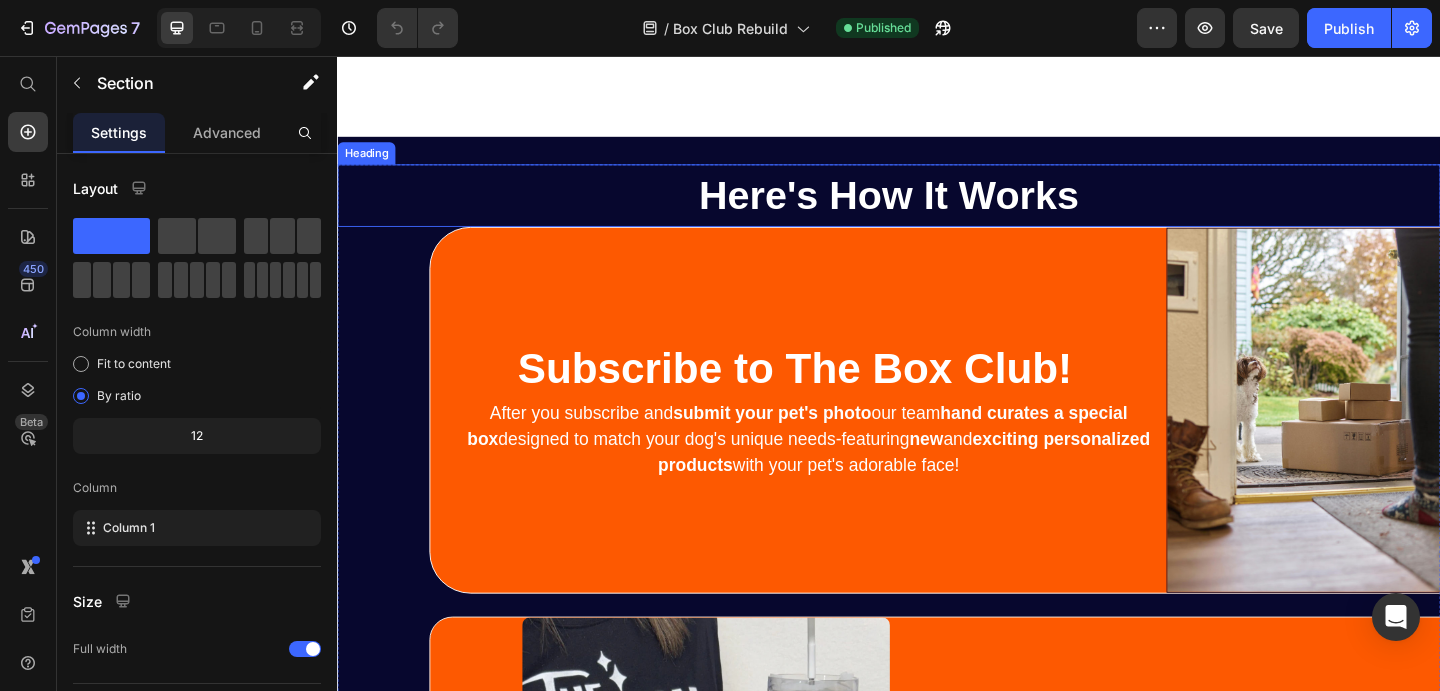 click on "Here's How It Works" at bounding box center (936, 208) 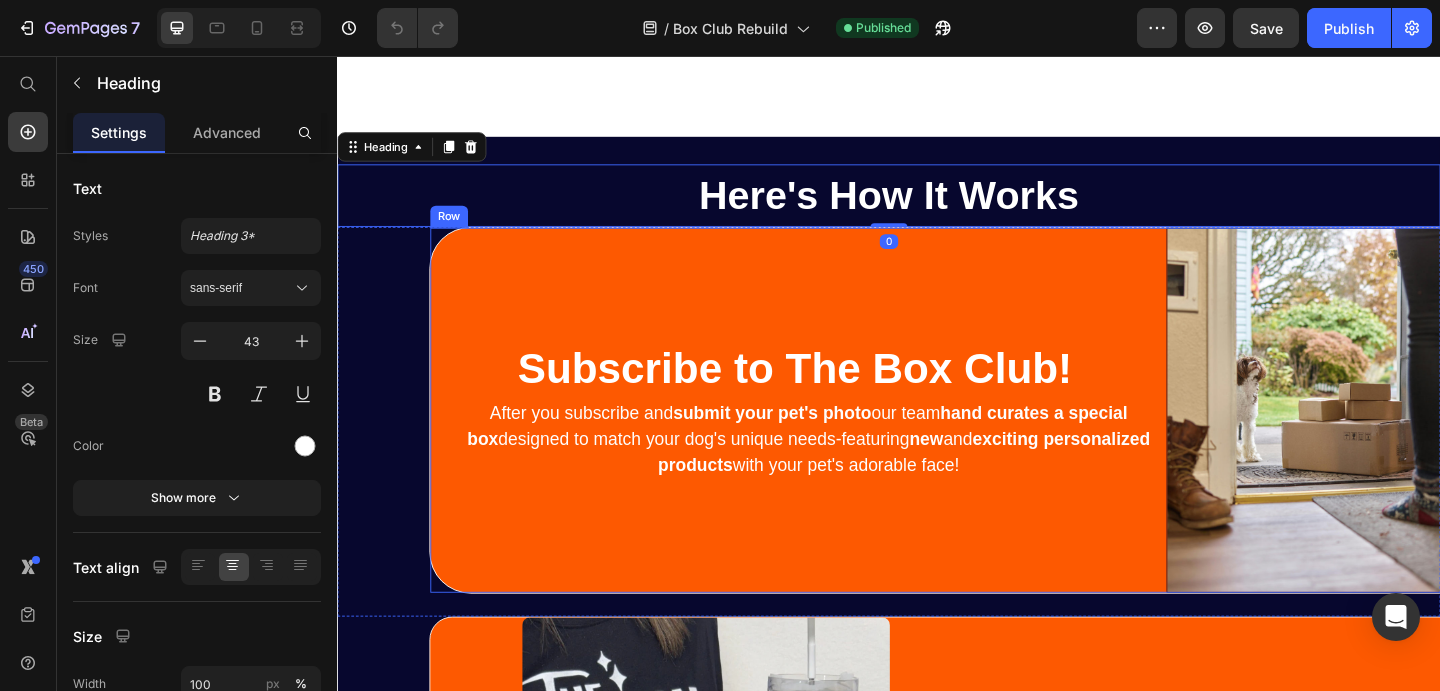 click on "Subscribe to The Box Club! Heading After you subscribe and  submit your pet's photo  our team  hand curates a special box  designed to match your dog's unique needs-featuring  new  and  exciting personalized products  with your pet's adorable face! Text Block" at bounding box center (834, 441) 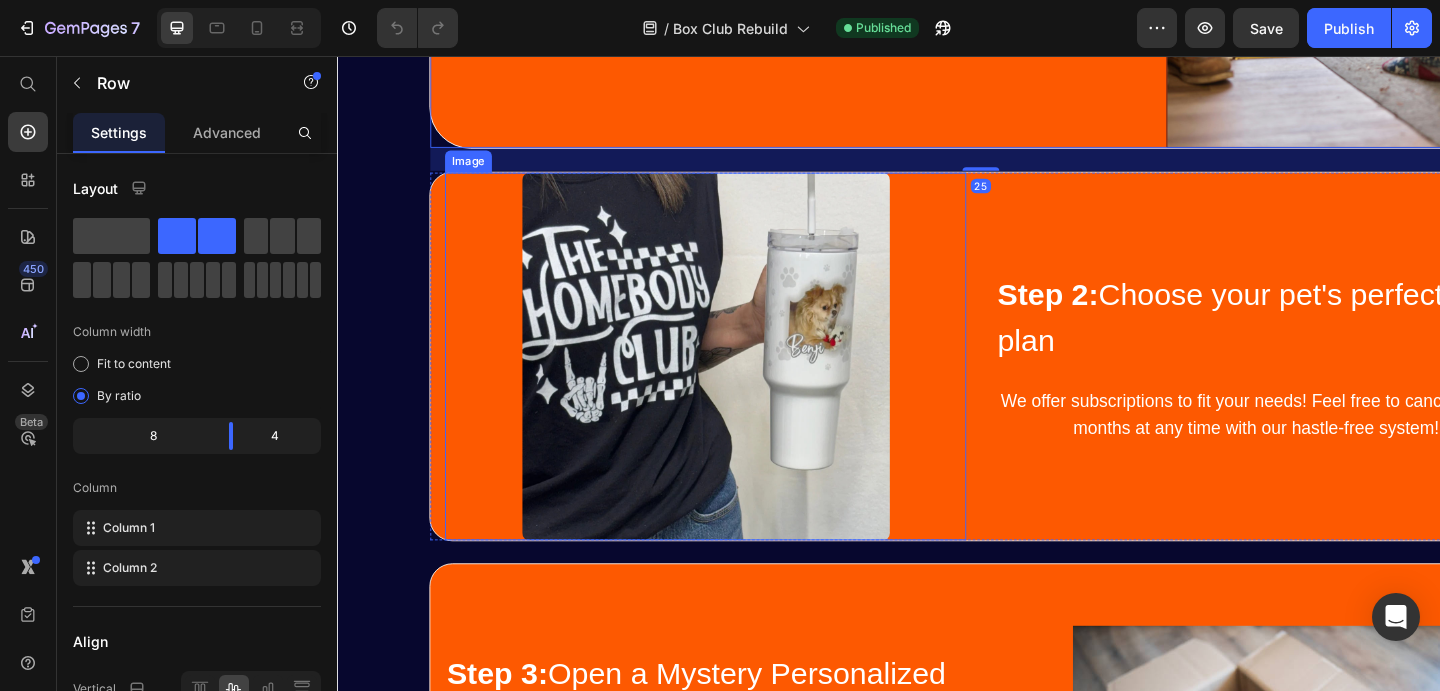 click at bounding box center [737, 383] 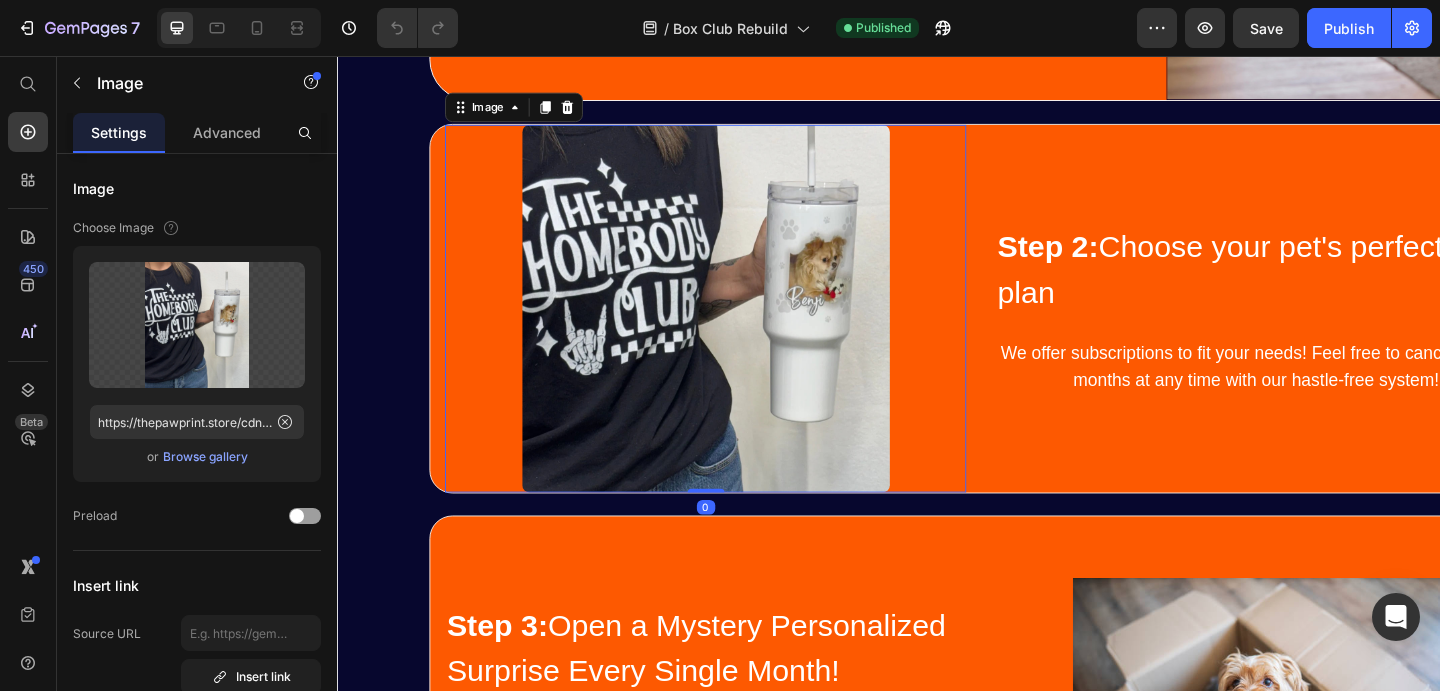 scroll, scrollTop: 1692, scrollLeft: 0, axis: vertical 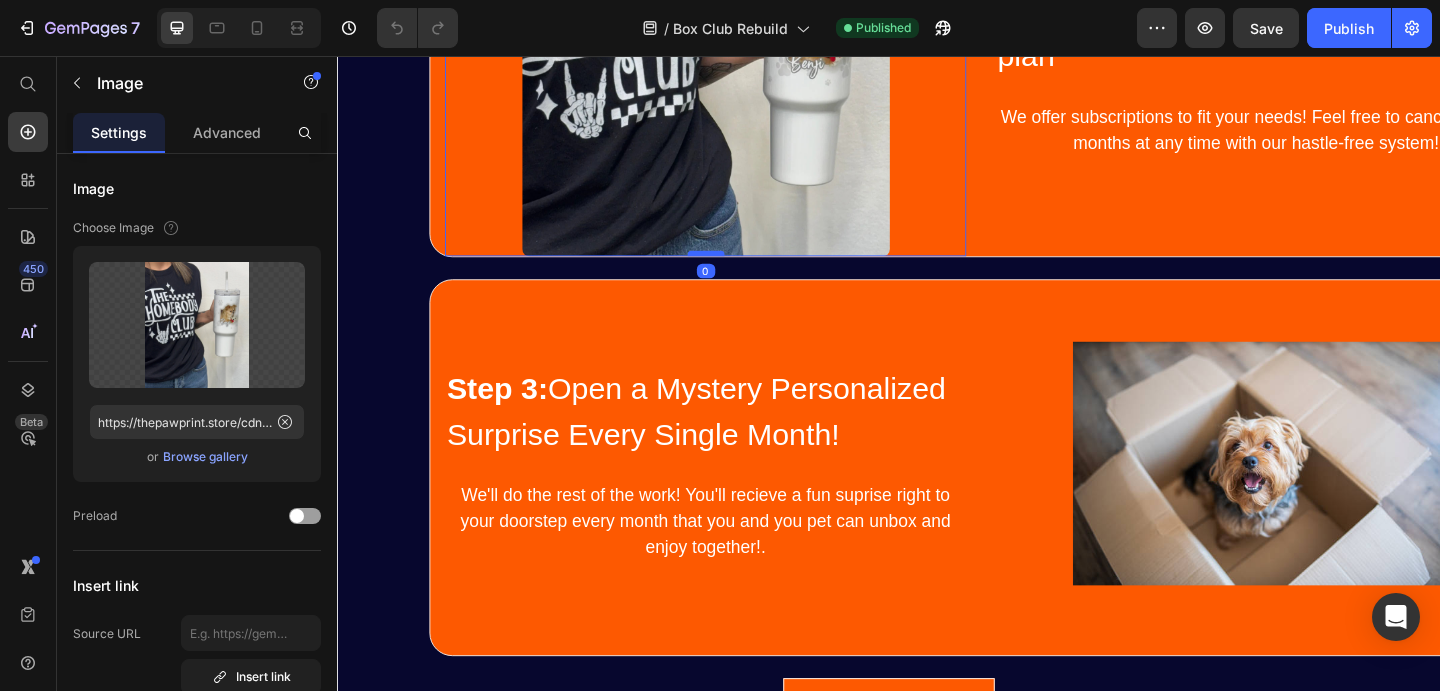 click at bounding box center (738, 271) 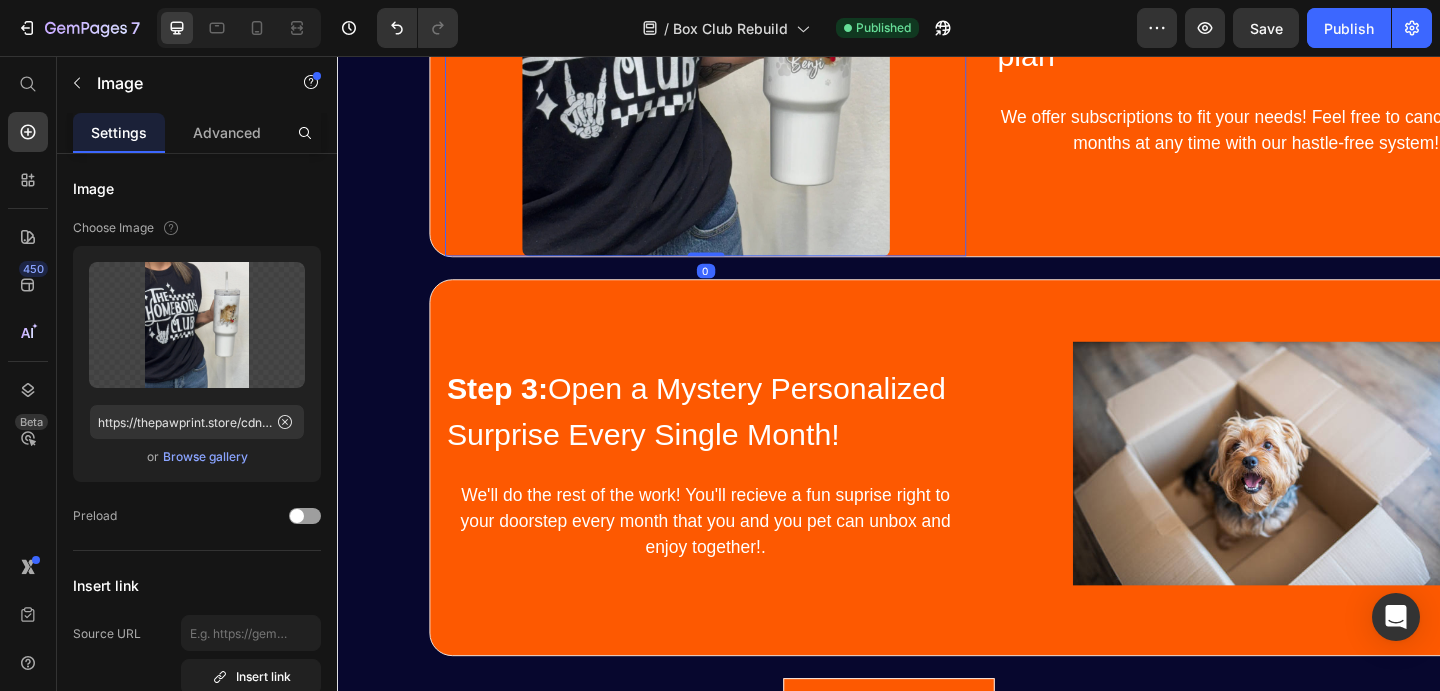 click on "Step 3:  Open a Mystery Personalized Surprise Every Single Month!" at bounding box center (737, 442) 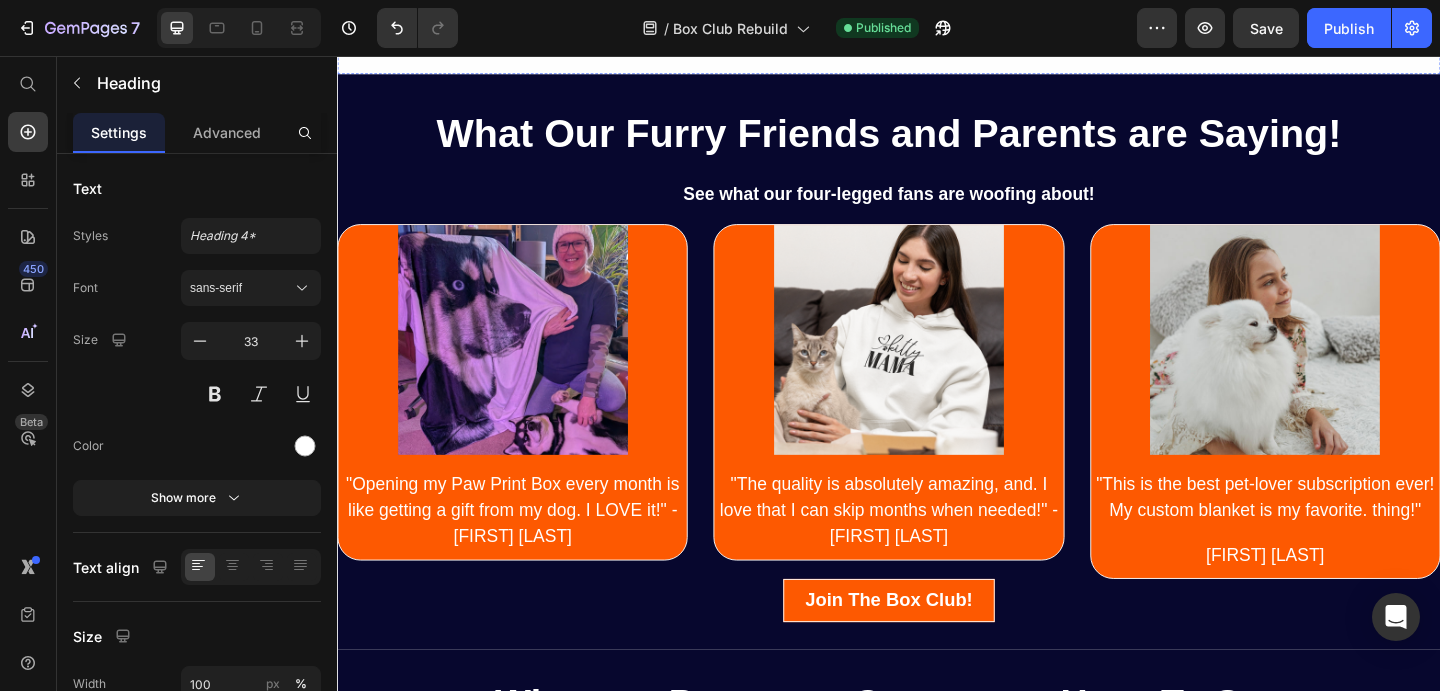 scroll, scrollTop: 3181, scrollLeft: 0, axis: vertical 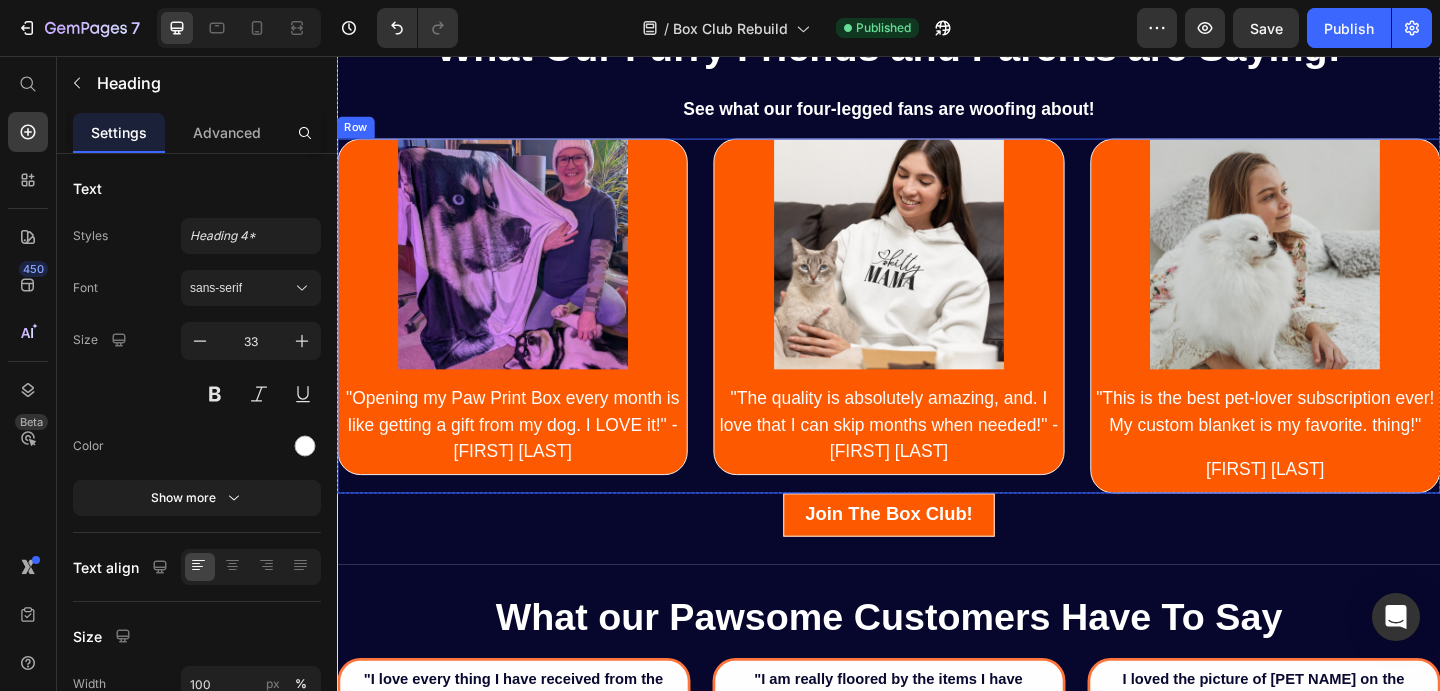 click at bounding box center [527, 325] 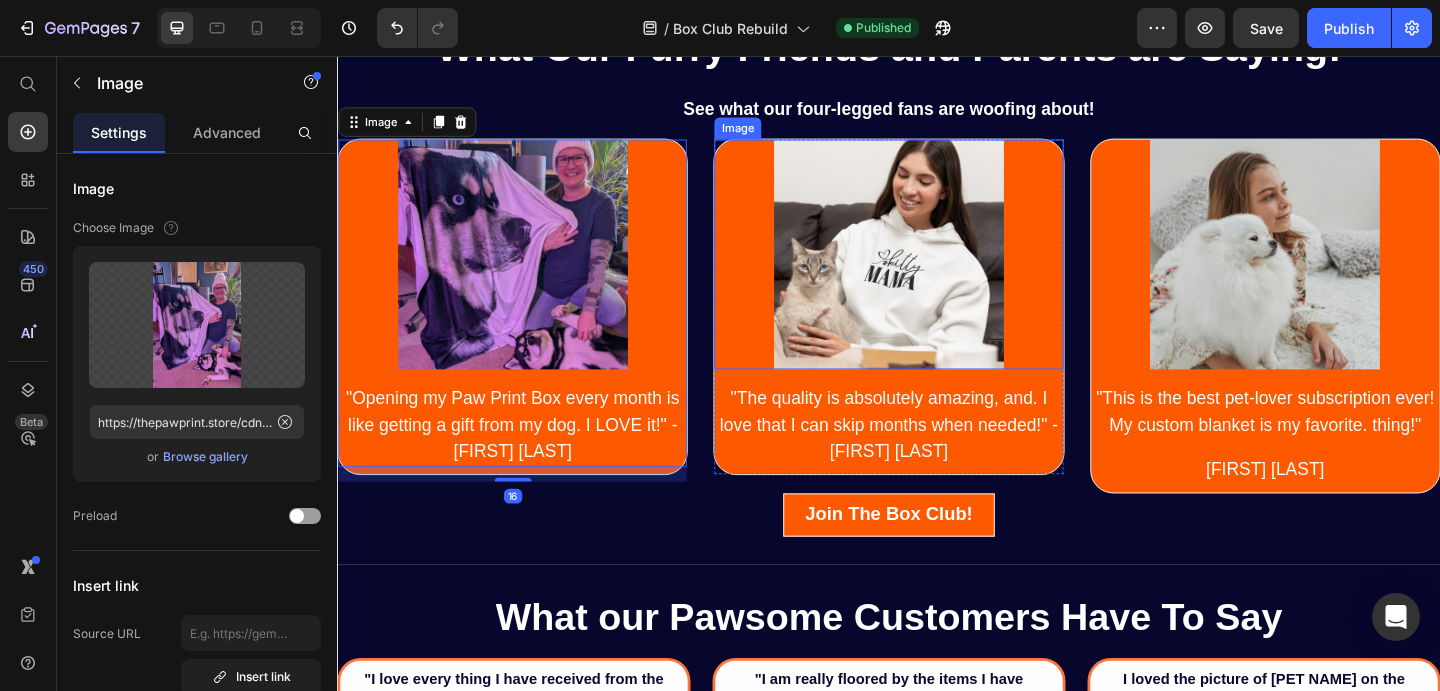 click at bounding box center [936, 272] 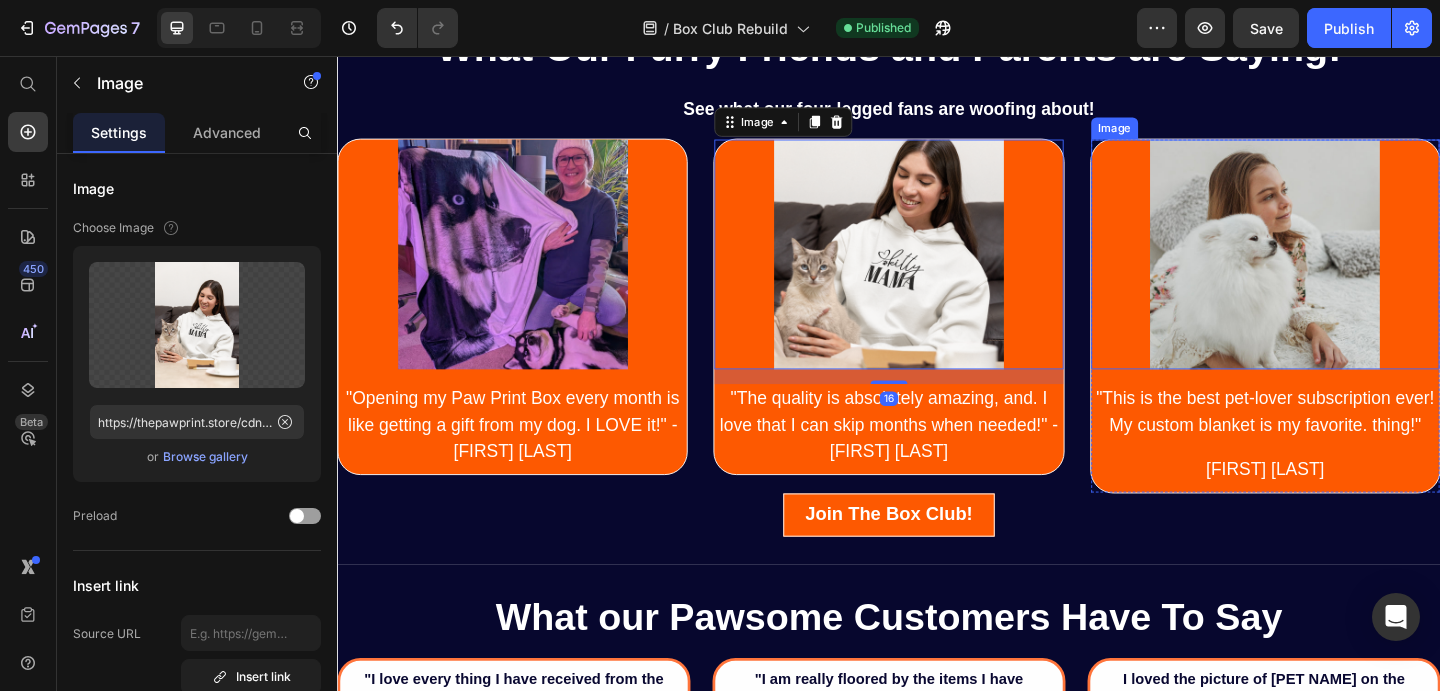 click at bounding box center (1346, 272) 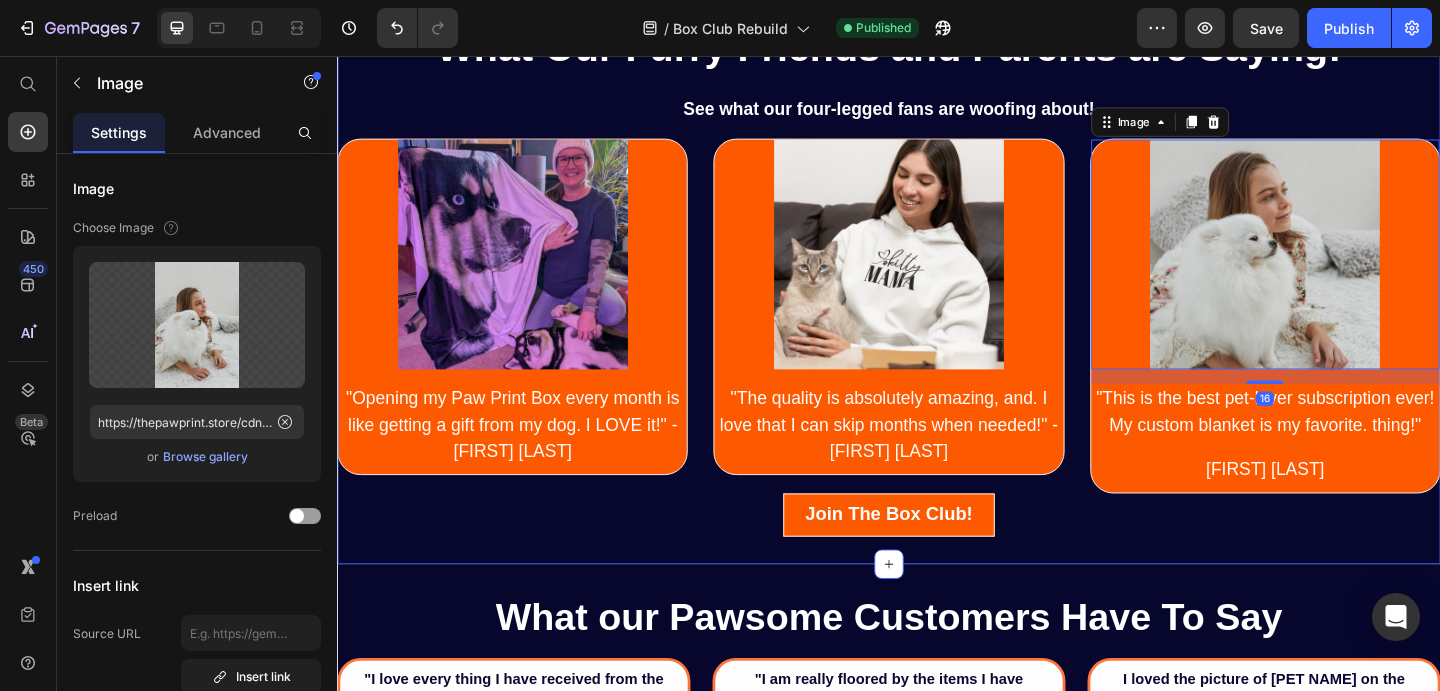 click on "What Our Furry Friends and Parents are Saying! Heading See what our four-legged fans are woofing about! Text Block Row Image "Opening my Paw Print Box every month is like getting a gift from my dog. I LOVE it!" - [FIRST] [LAST]. Text Block Row Image "The quality is absolutely amazing, and. I love that I can skip months when needed!" - [FIRST] [LAST]. Text Block Row Image 16 "This is the best pet-lover subscription ever! My custom blanket is my favorite. thing!" Text Block [FIRST] [LAST] Text Block Row Row Row Join The Box Club! Button Section 4" at bounding box center (937, 295) 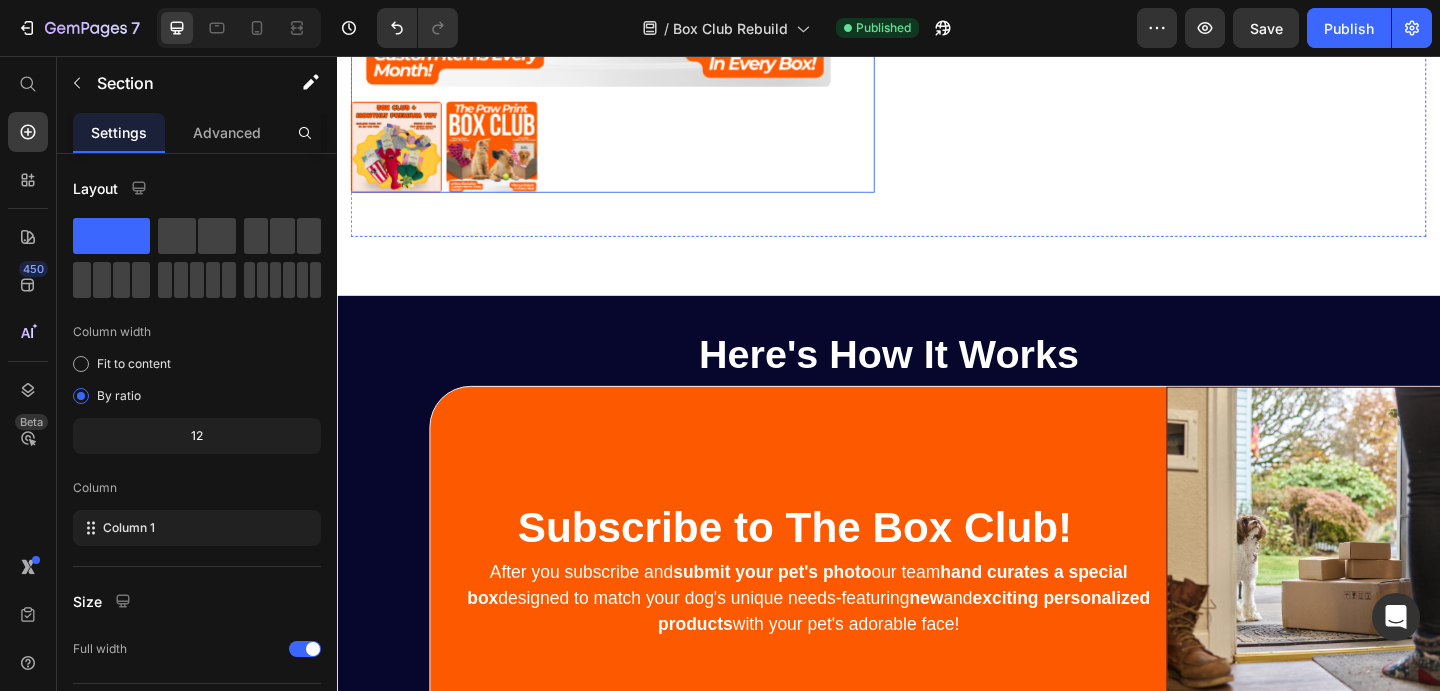 scroll, scrollTop: 750, scrollLeft: 0, axis: vertical 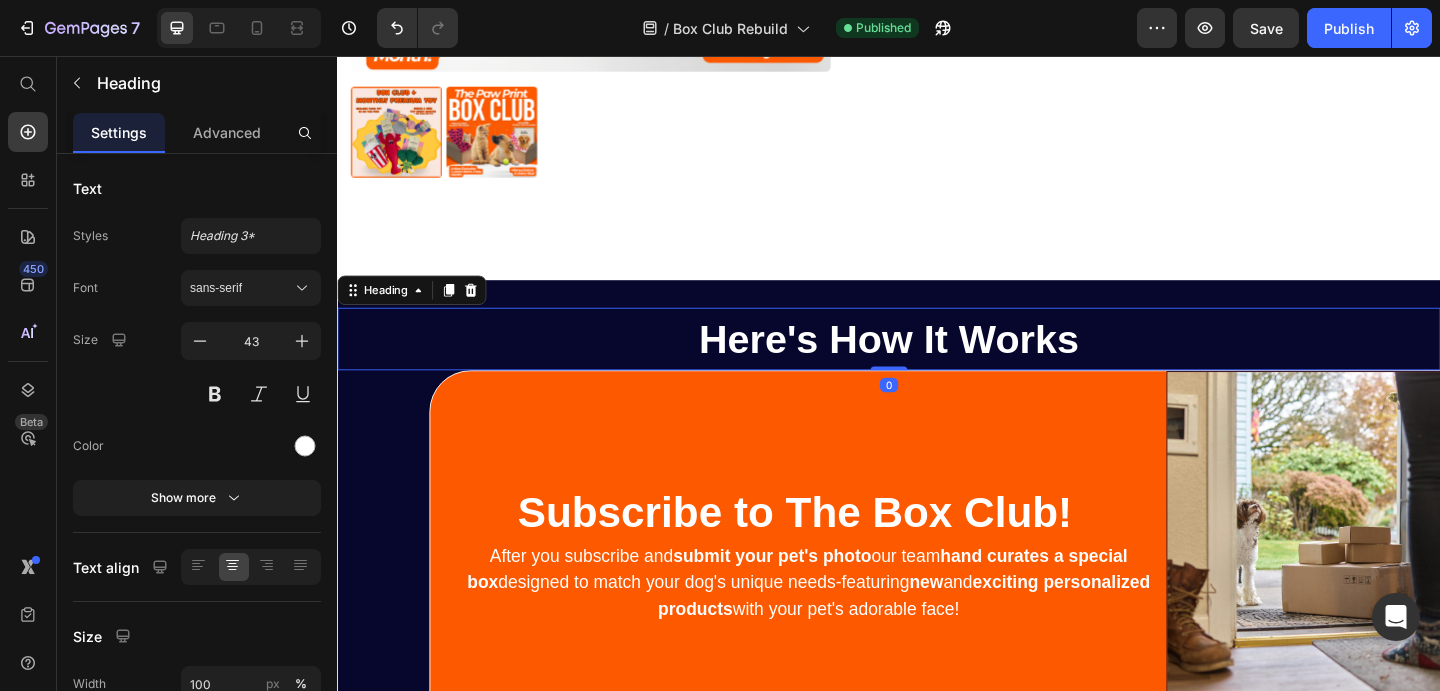 click on "Here's How It Works" at bounding box center (936, 364) 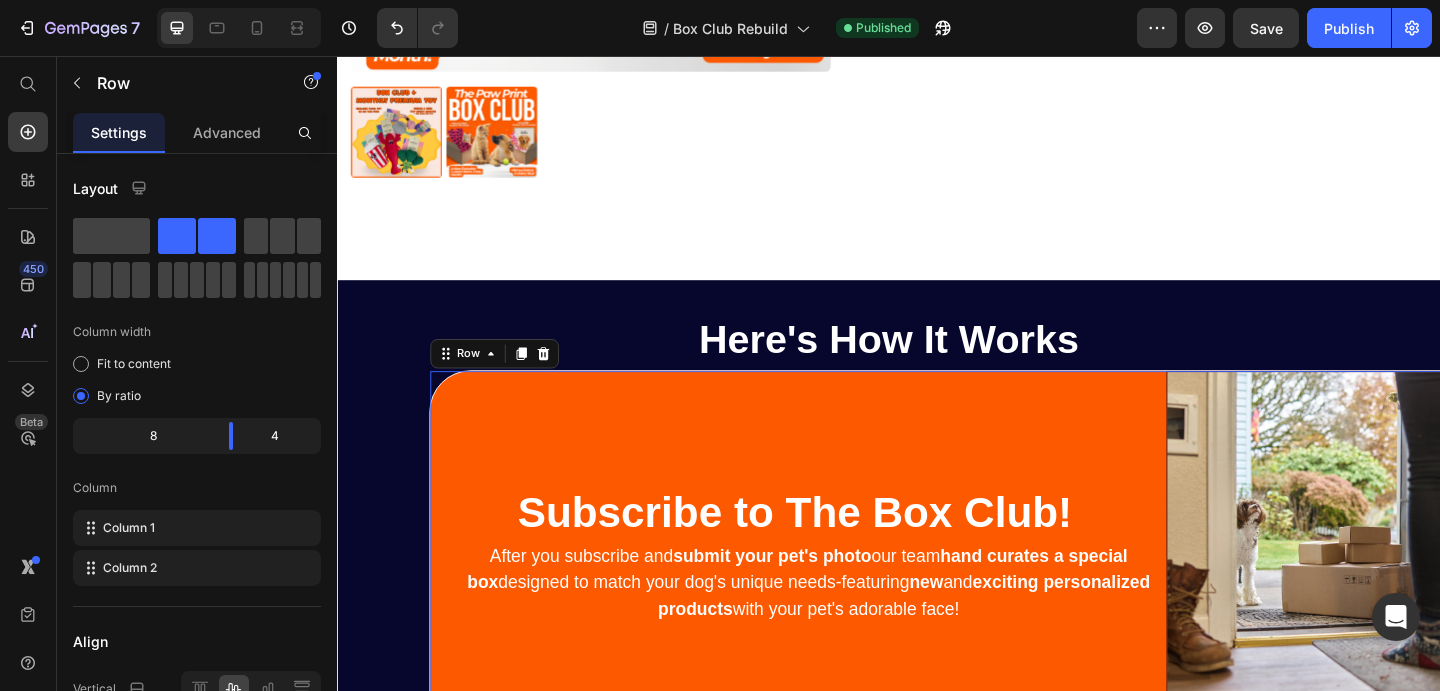 click on "Subscribe to The Box Club! Heading After you subscribe and  submit your pet's photo  our team  hand curates a special box  designed to match your dog's unique needs-featuring  new  and  exciting personalized products  with your pet's adorable face! Text Block" at bounding box center (834, 597) 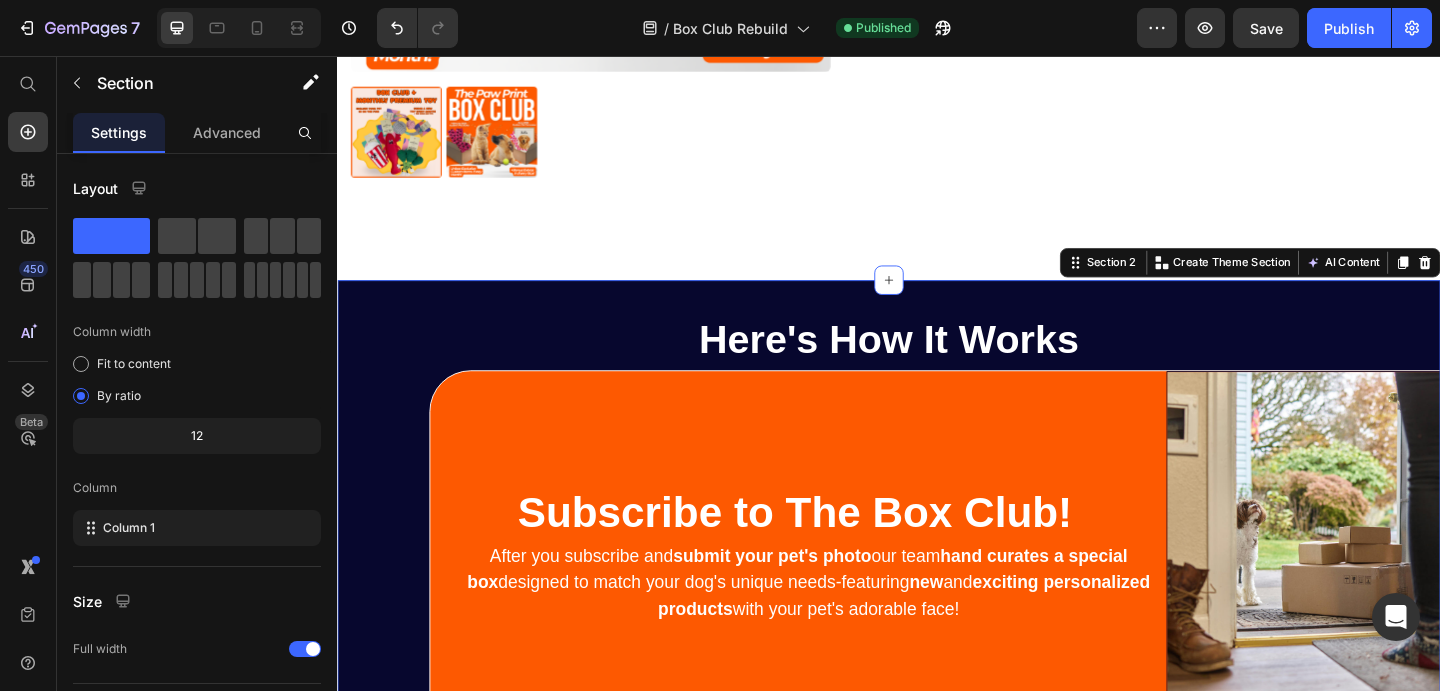 click on "Here's How It Works Heading Subscribe to The Box Club! Heading After you subscribe and submit your pet's photo our team hand curates a special box designed to match your dog's unique needs-featuring new and exciting personalized products with your pet's adorable face! Text Block Image Row Row Image Step 2: Choose your pet's perfect. plan Heading We offer subscriptions to fit your needs! Feel free to cancel or skip months at any time with our hastle-free system! Text Block Row Step 3: Open a Mystery Personalized Surprise Every Single Month! Heading We'll do the rest of the work! You'll recieve a fun suprise right to your doorstep every month that you and you pet can unbox and enjoy together!. Text Block Image Row Row Join The Box Club! Button Row Section 2 You can create reusable sections Create Theme Section AI Content Write with GemAI What would you like to describe here? Tone and Voice Persuasive Product Dogs Welcome - People Tolerated Funny Block Decor Show more Generate" at bounding box center (937, 1029) 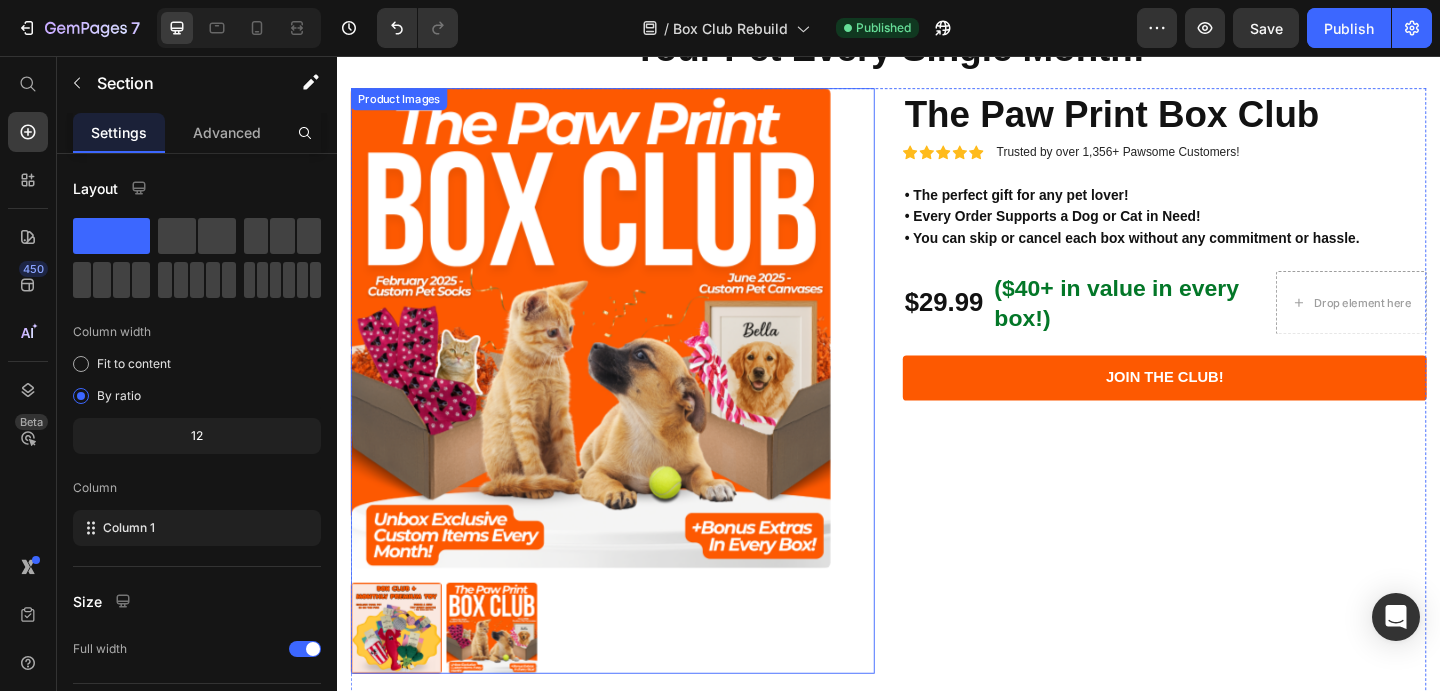 scroll, scrollTop: 0, scrollLeft: 0, axis: both 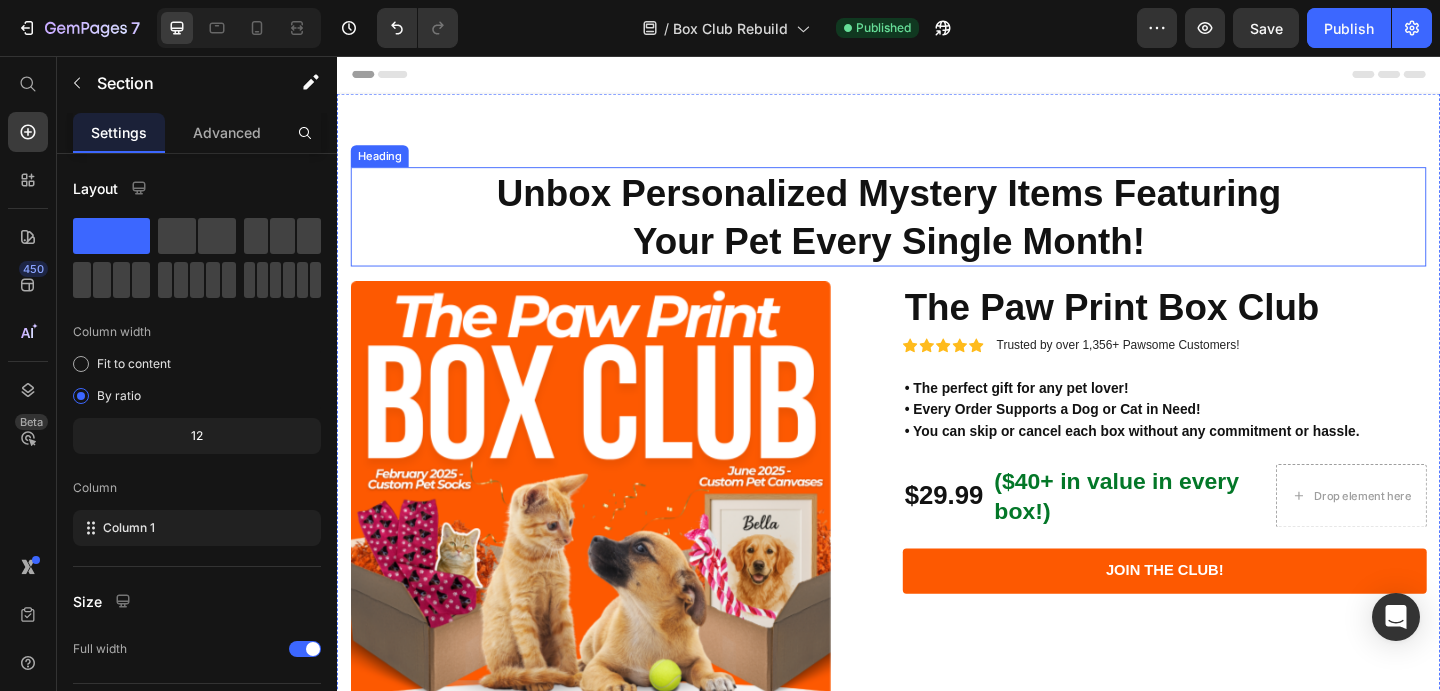 click on "Unbox Personalized Mystery Items Featuring Your Pet Every Single Month! Heading Product Images Icon Icon Icon Icon Icon Icon List 2,500+ Verified Reviews! Text Block Row The Paw Print Box Club Product Title Icon Icon Icon Icon Icon Icon List Trusted by over 1,356+ Pawsome Customers! Text Block Row • The perfect gift for any pet lover! Heading • Every Order Supports a Dog or Cat in Need! Heading • You can skip or cancel each box without any commitment or hassle.  Heading $29.99 Product Price ($40+ in value in every box!) Heading
Drop element here Row Join The Club! Add to Cart Row Row Product Section 1" at bounding box center [937, 573] 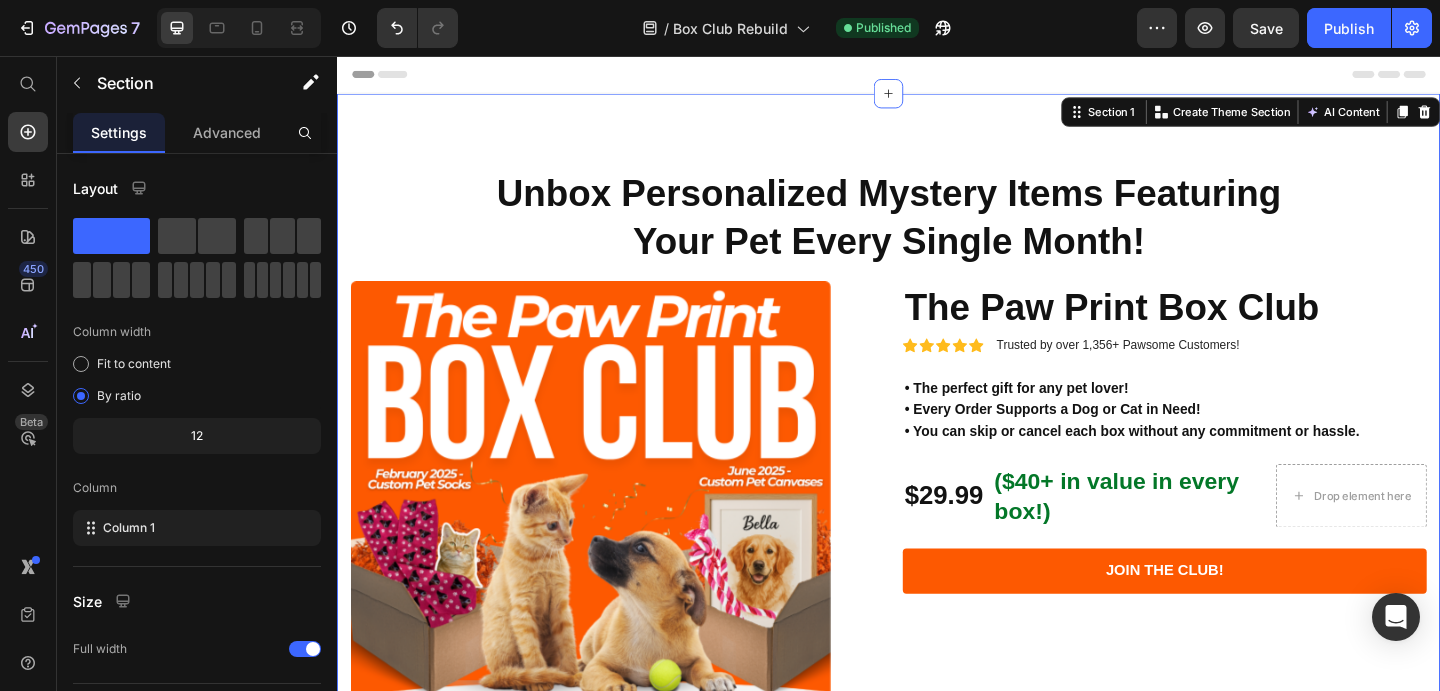 click on "Unbox Personalized Mystery Items Featuring Your Pet Every Single Month! Heading Product Images Icon Icon Icon Icon Icon Icon List 2,500+ Verified Reviews! Text Block Row The Paw Print Box Club Product Title Icon Icon Icon Icon Icon Icon List Trusted by over 1,356+ Pawsome Customers! Text Block Row • The perfect gift for any pet lover! Heading • Every Order Supports a Dog or Cat in Need! Heading • You can skip or cancel each box without any commitment or hassle.  Heading $29.99 Product Price ($40+ in value in every box!) Heading
Drop element here Row Join The Club! Add to Cart Row Row Product Section 1   You can create reusable sections Create Theme Section AI Content Write with GemAI What would you like to describe here? Tone and Voice Persuasive Product Dogs Welcome - People Tolerated Funny Block Decor Show more Generate" at bounding box center (937, 573) 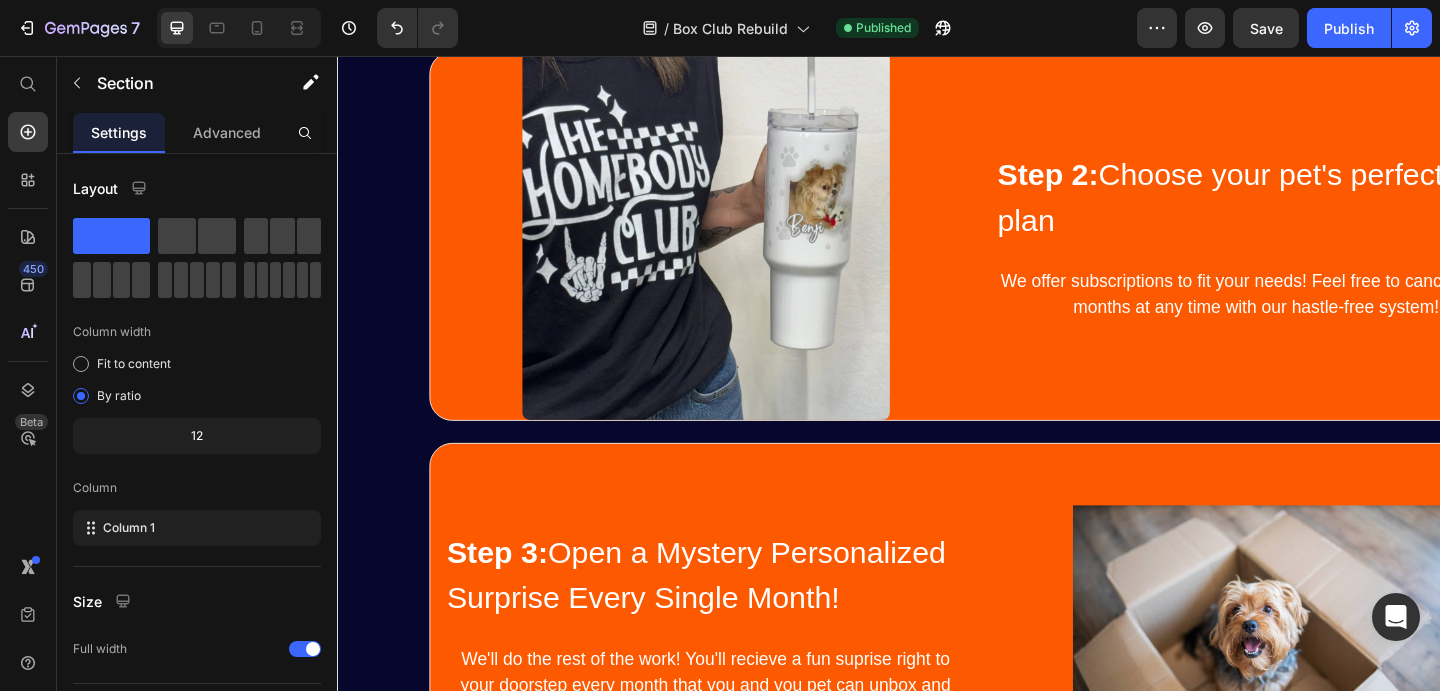scroll, scrollTop: 0, scrollLeft: 0, axis: both 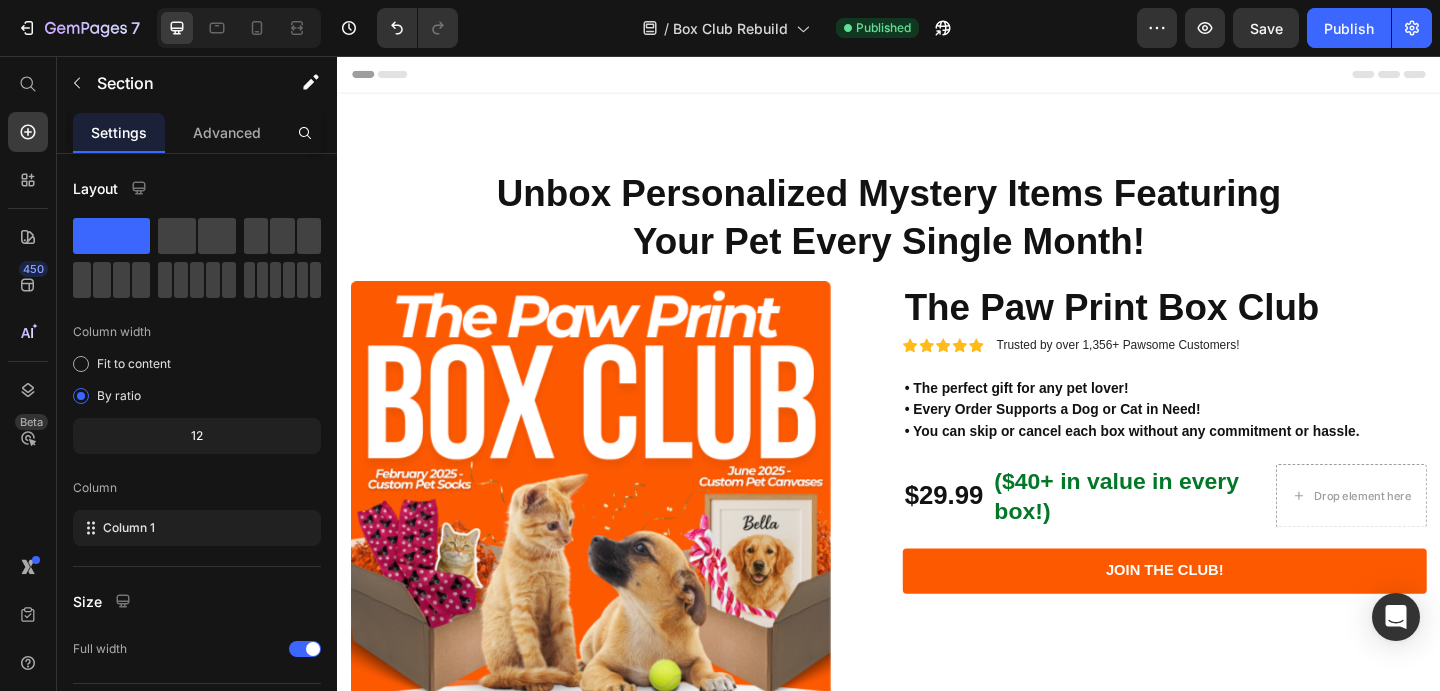 click on "Header" at bounding box center (937, 76) 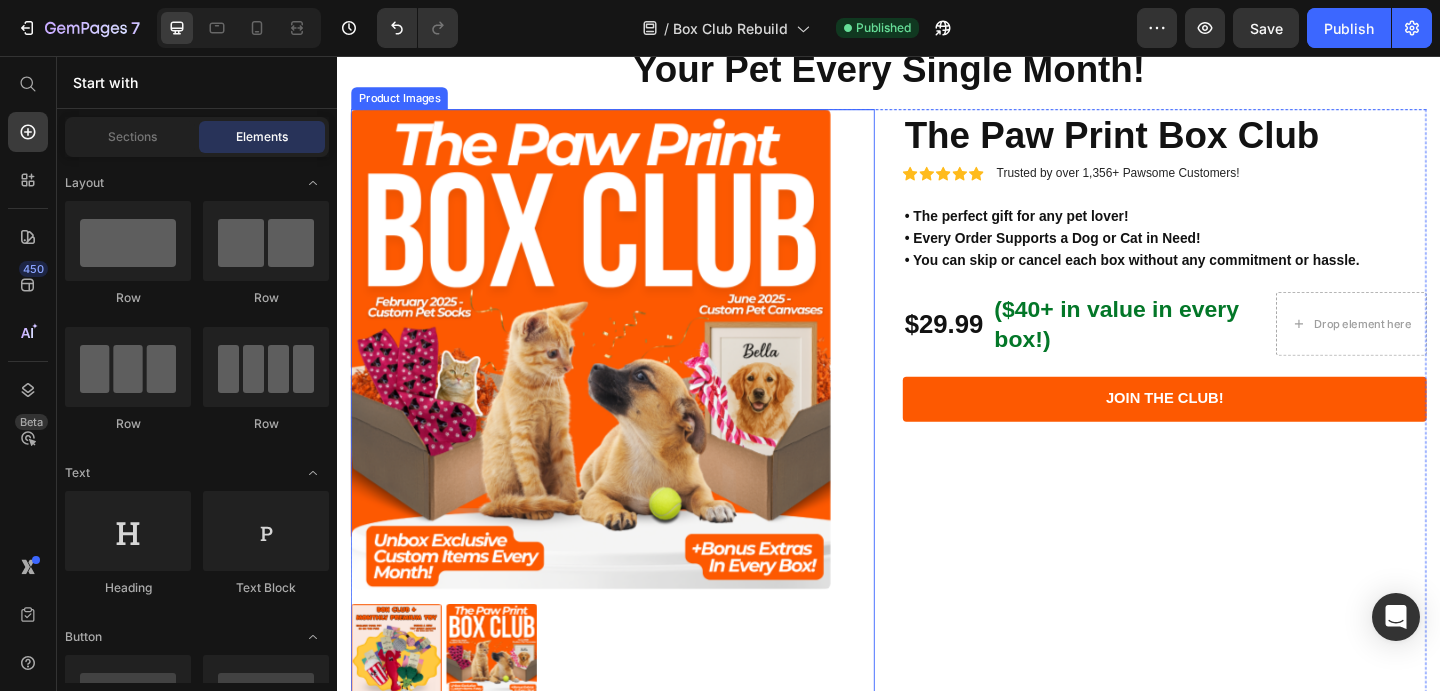 scroll, scrollTop: 0, scrollLeft: 0, axis: both 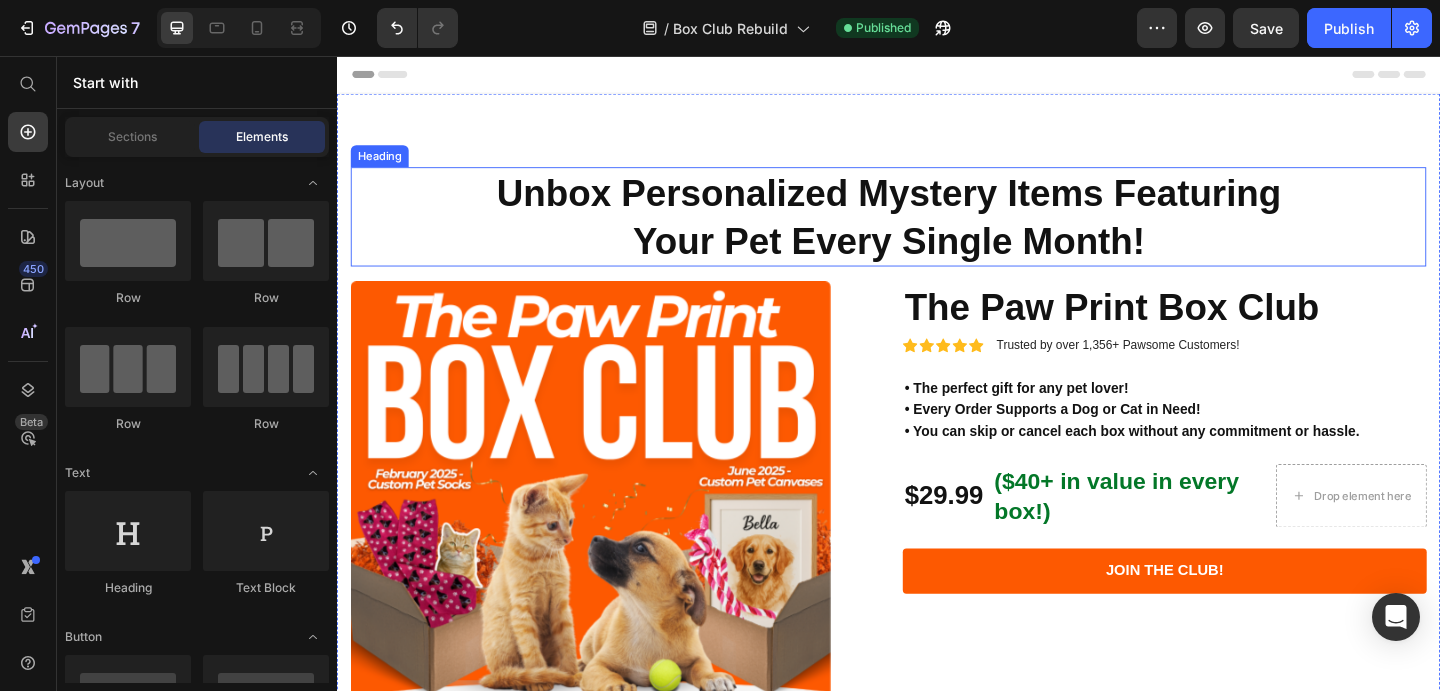 click on "Unbox Personalized Mystery Items Featuring Your Pet Every Single Month!" at bounding box center [937, 231] 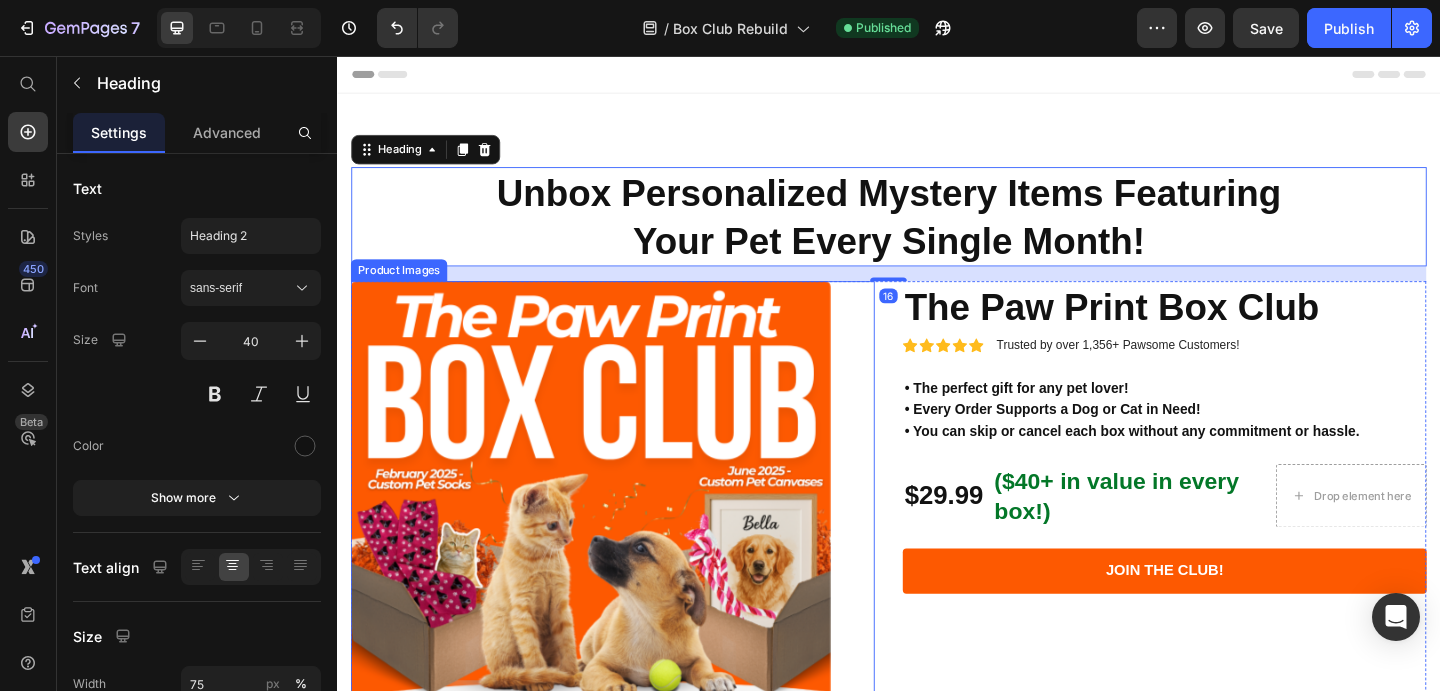 click at bounding box center [613, 562] 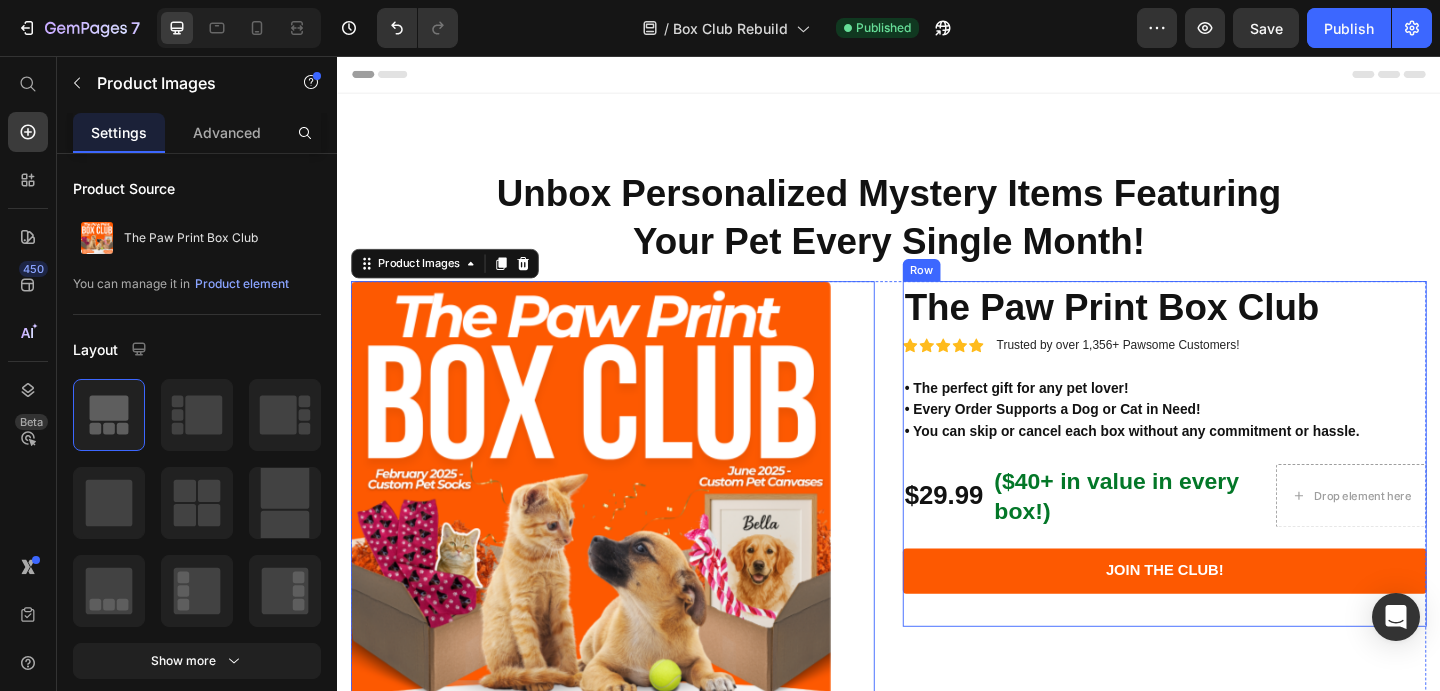 click on "Icon Icon Icon Icon Icon Icon List 2,500+ Verified Reviews! Text Block Row The Paw Print Box Club Product Title Icon Icon Icon Icon Icon Icon List Trusted by over 1,356+ Pawsome Customers! Text Block Row • The perfect gift for any pet lover! Heading • Every Order Supports a Dog or Cat in Need! Heading • You can skip or cancel each box without any commitment or hassle.  Heading $29.99 Product Price ($40+ in value in every box!) Heading
Drop element here Row Join The Club! Add to Cart Row" at bounding box center (1237, 489) 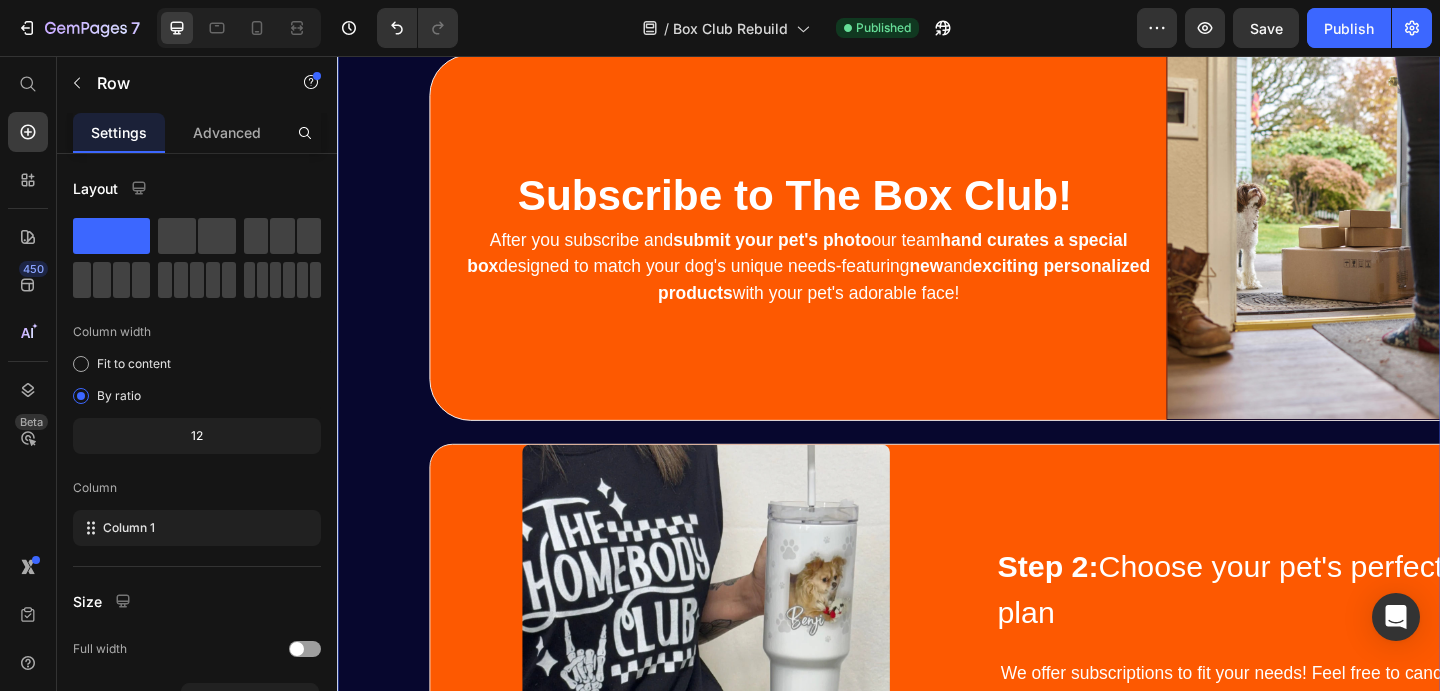 scroll, scrollTop: 1195, scrollLeft: 0, axis: vertical 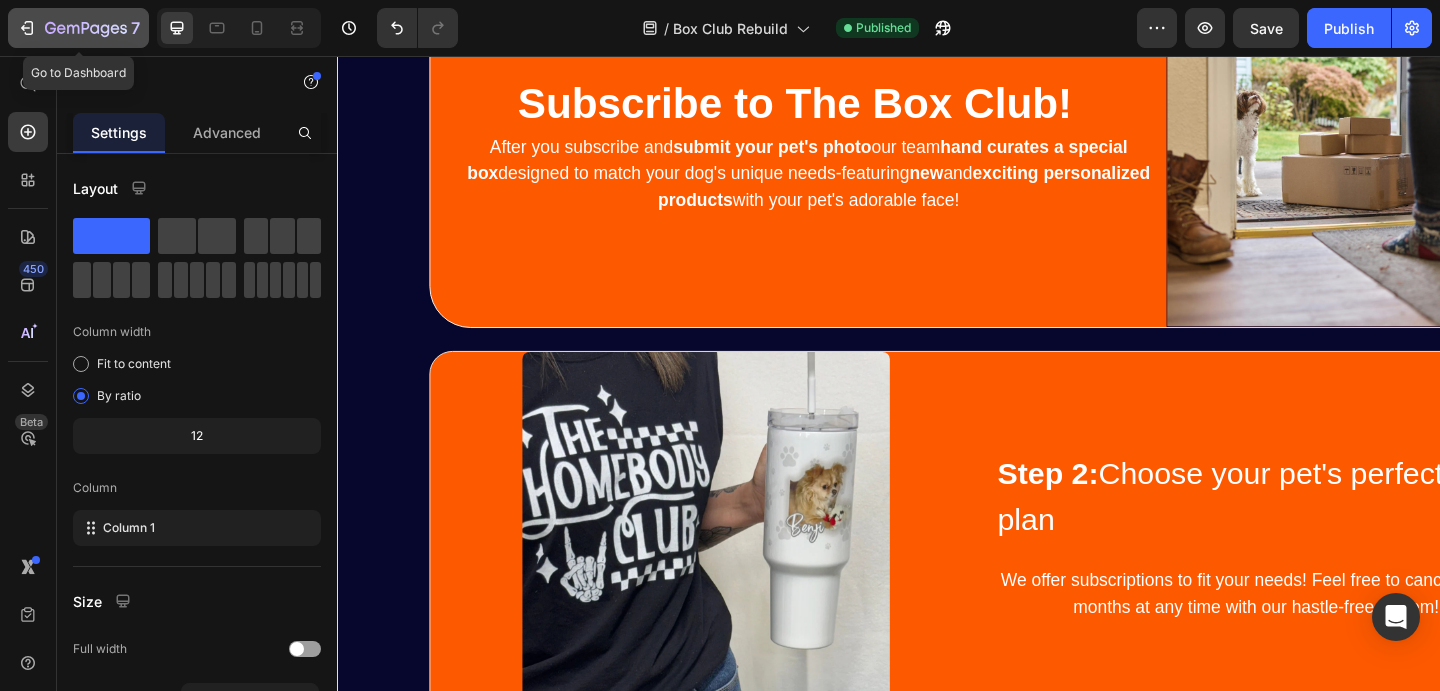 click 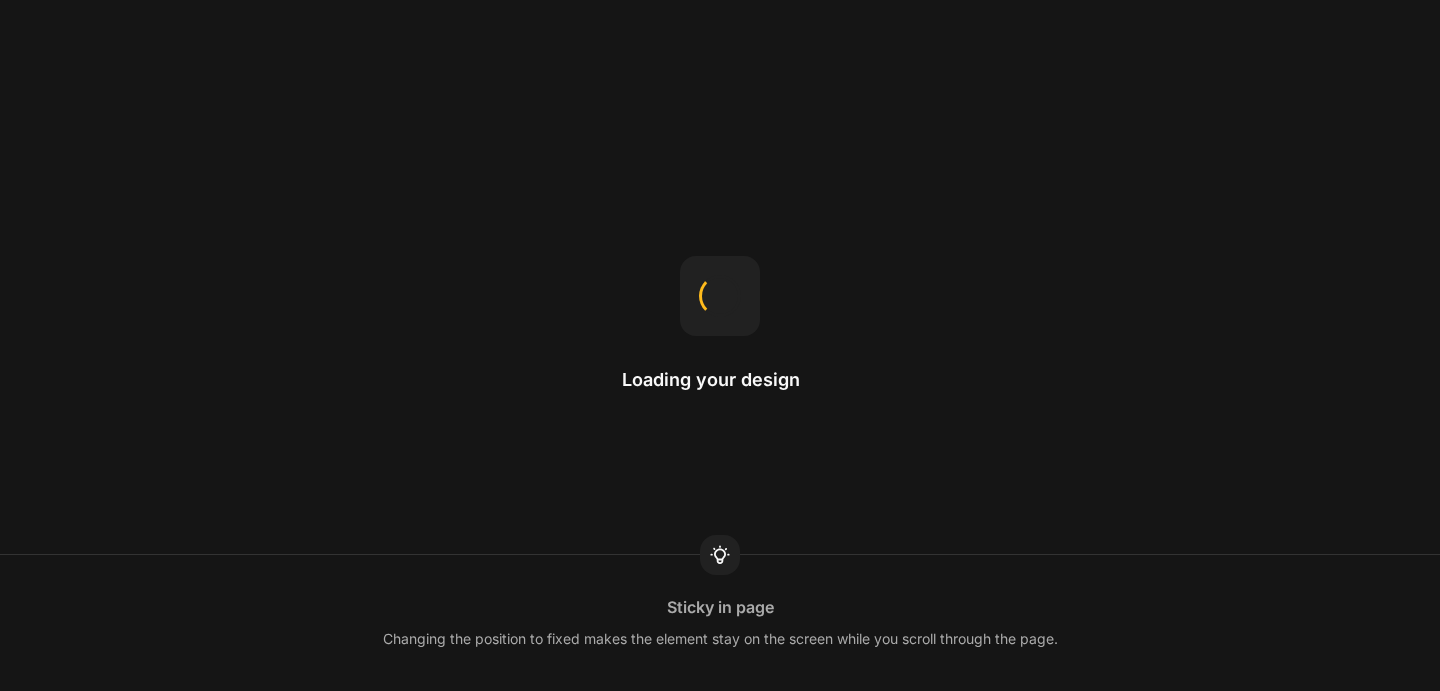 scroll, scrollTop: 0, scrollLeft: 0, axis: both 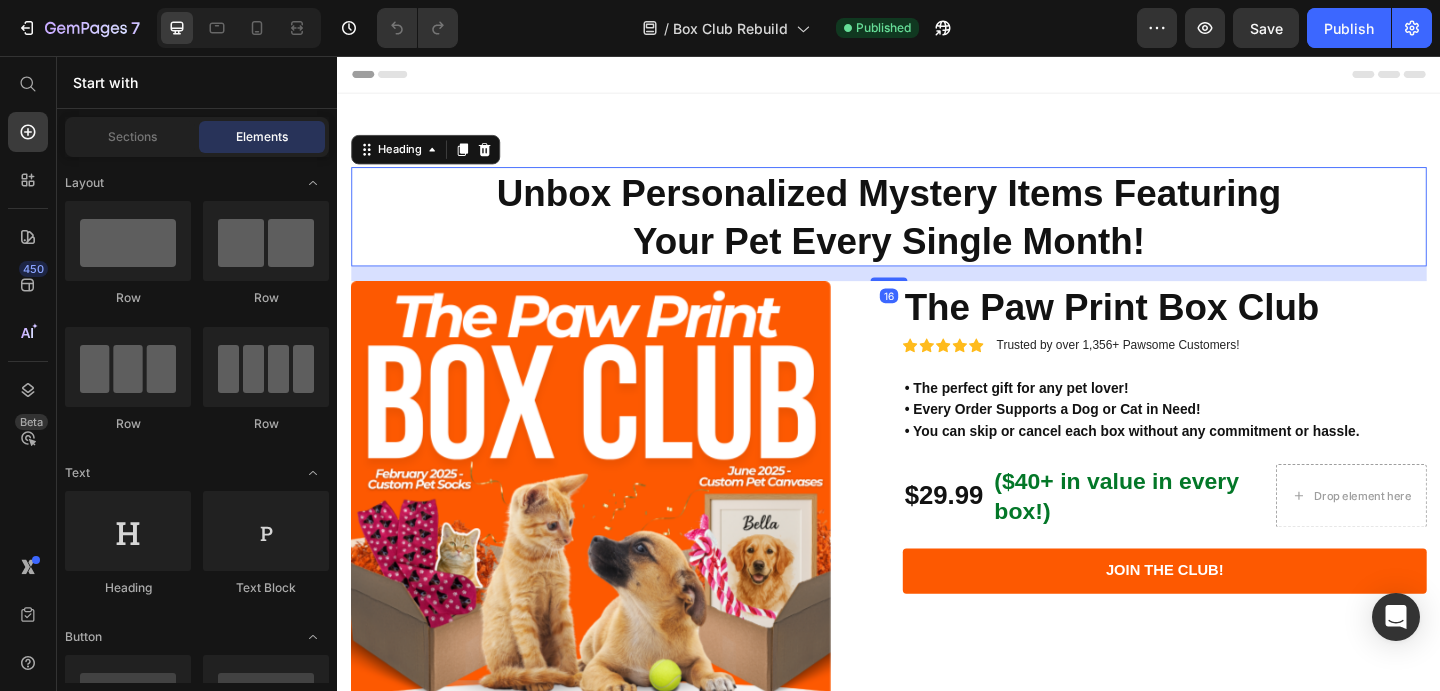 click on "Unbox Personalized Mystery Items Featuring Your Pet Every Single Month!" at bounding box center (937, 231) 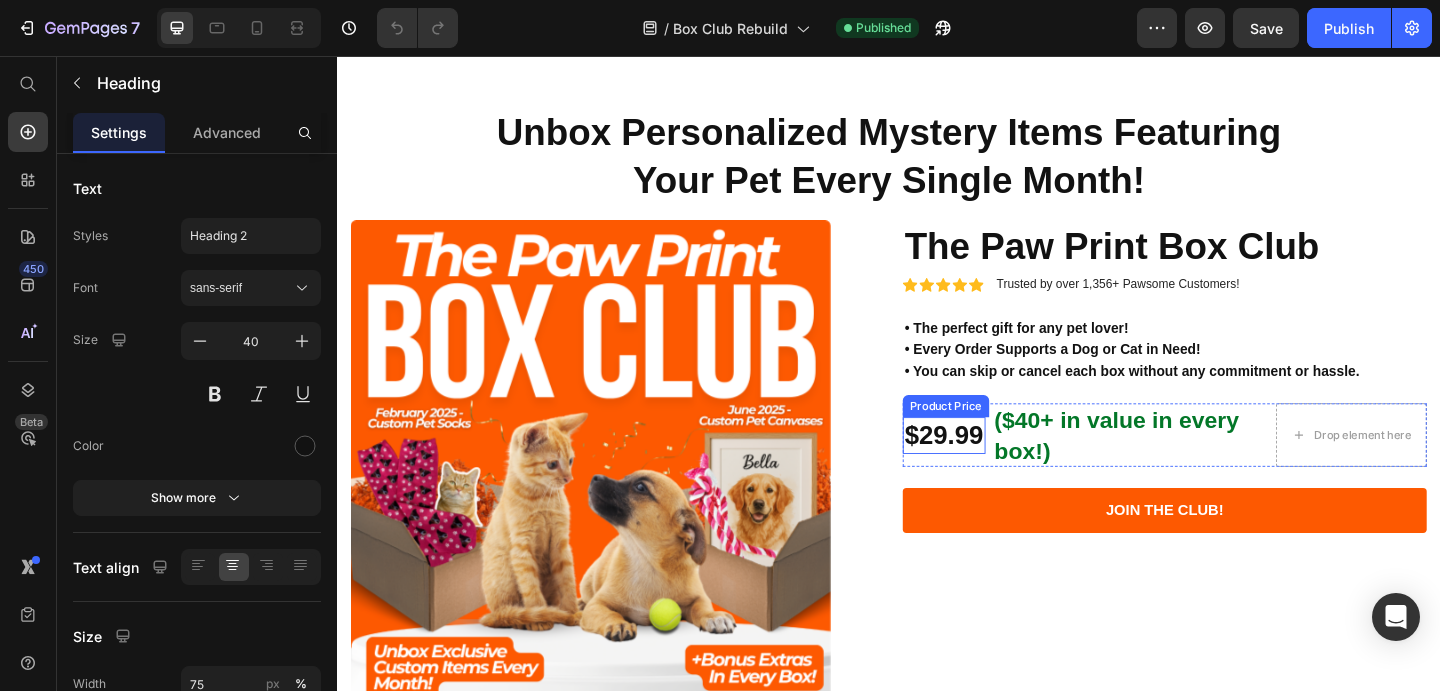 scroll, scrollTop: 186, scrollLeft: 0, axis: vertical 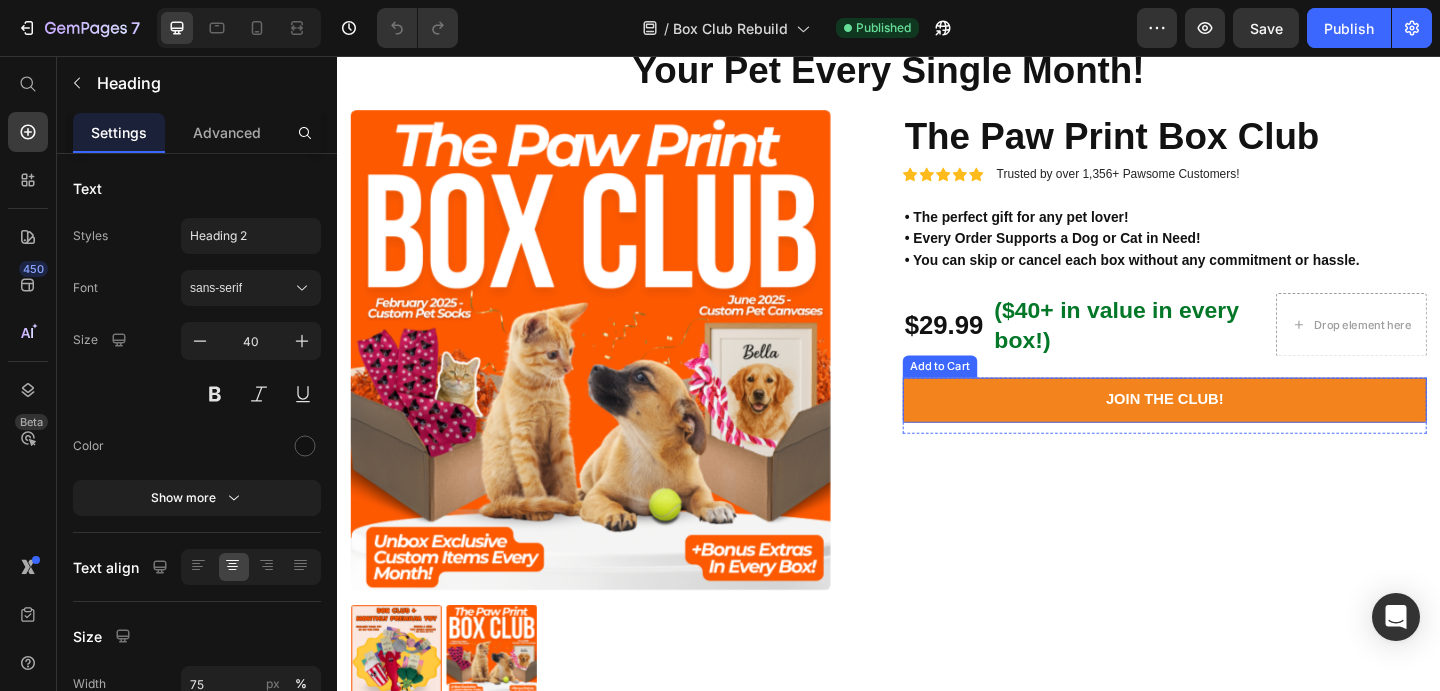click on "Join The Club!" at bounding box center (1237, 430) 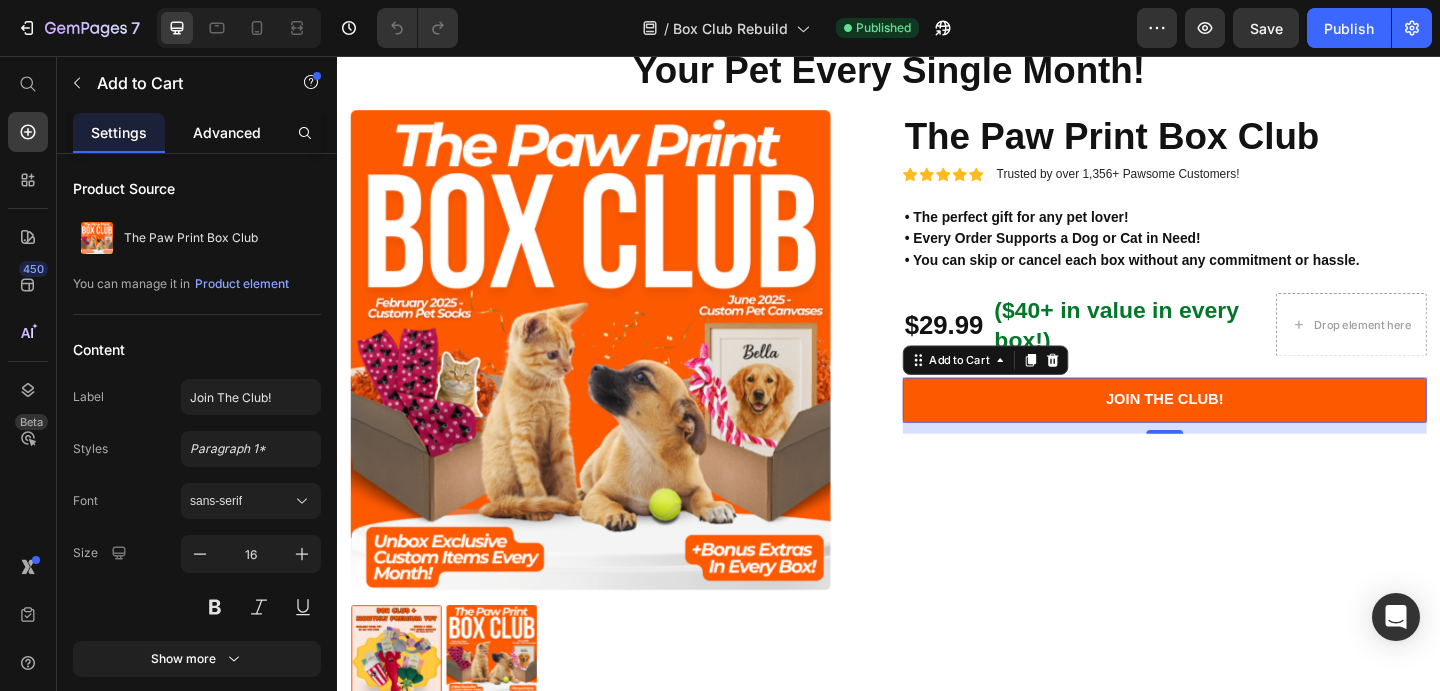 click on "Advanced" 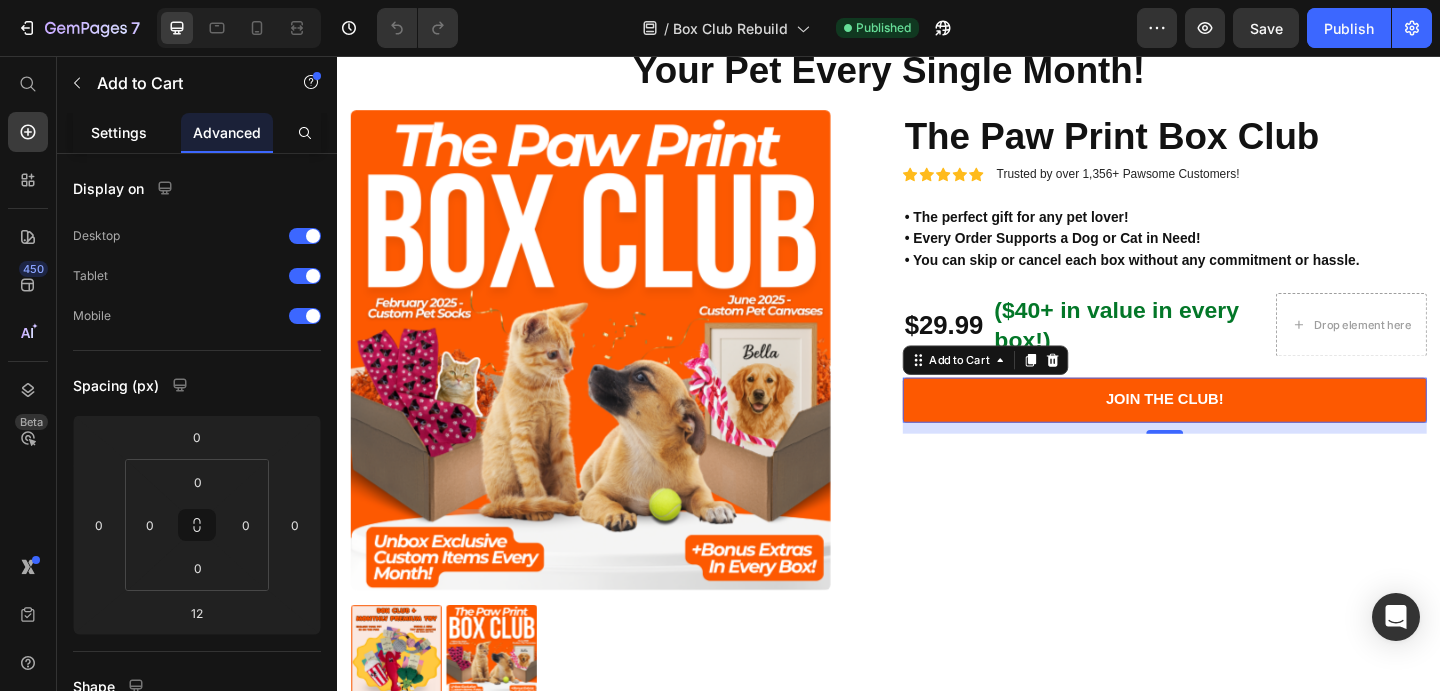 click on "Settings" at bounding box center (119, 132) 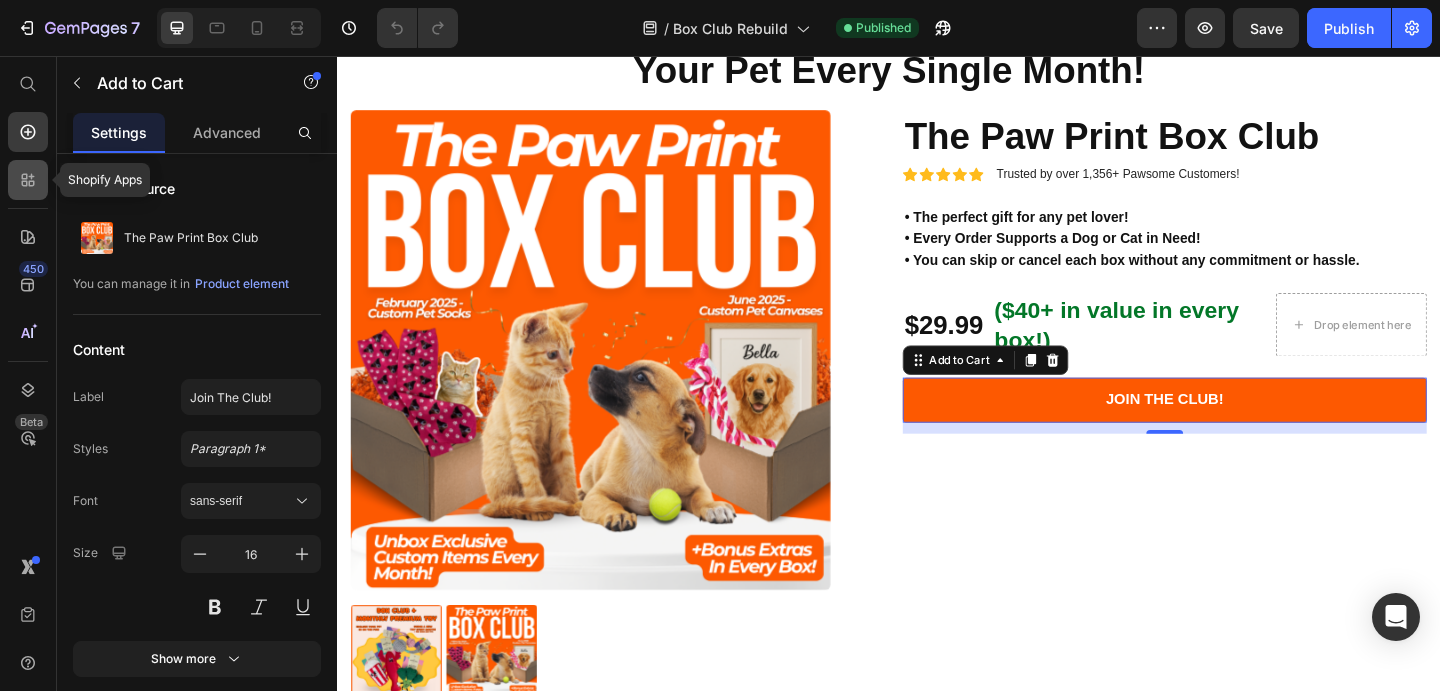 click 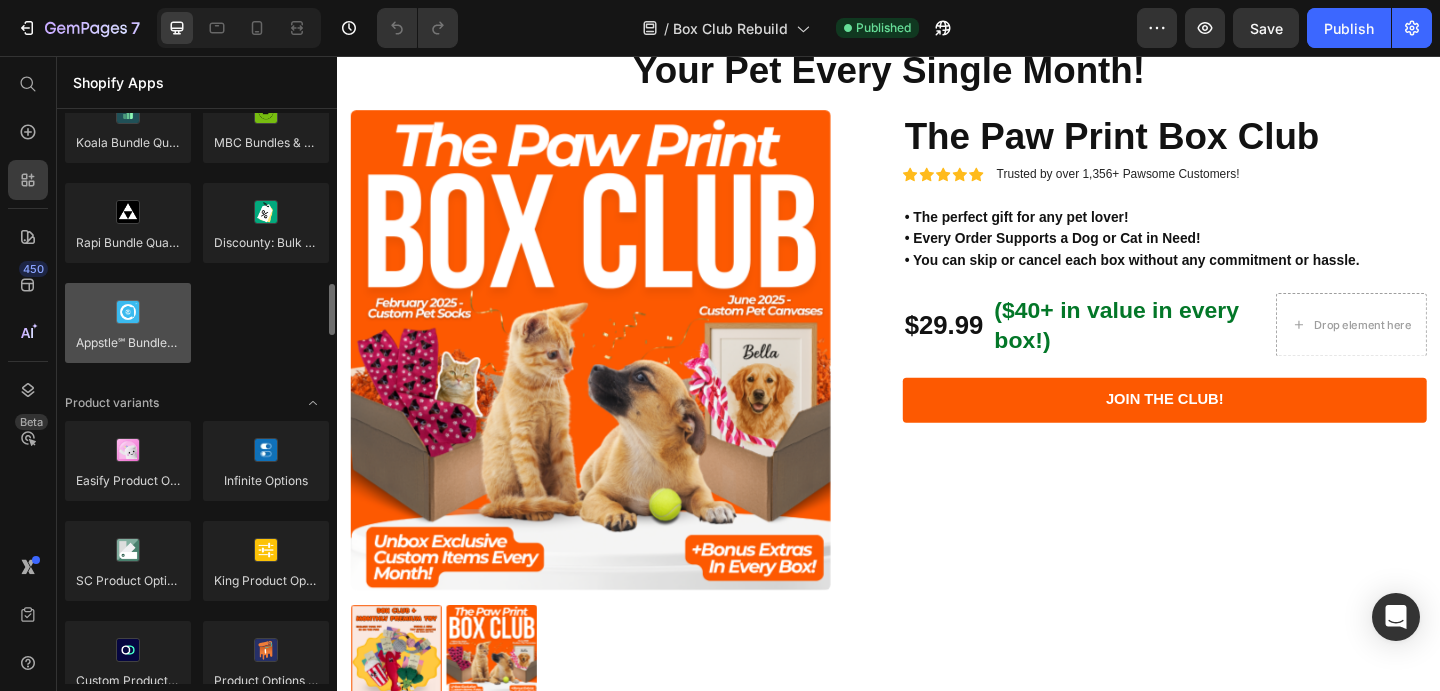 scroll, scrollTop: 1946, scrollLeft: 0, axis: vertical 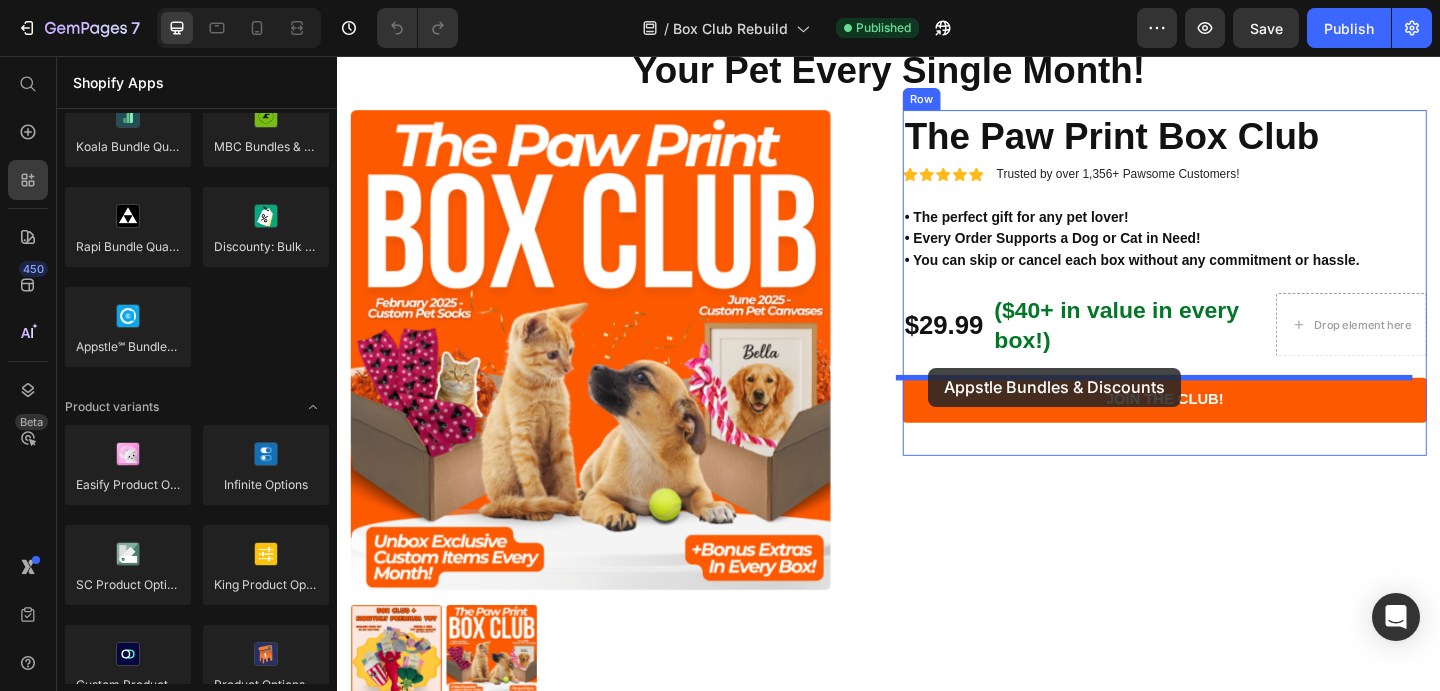 drag, startPoint x: 474, startPoint y: 383, endPoint x: 980, endPoint y: 393, distance: 506.09882 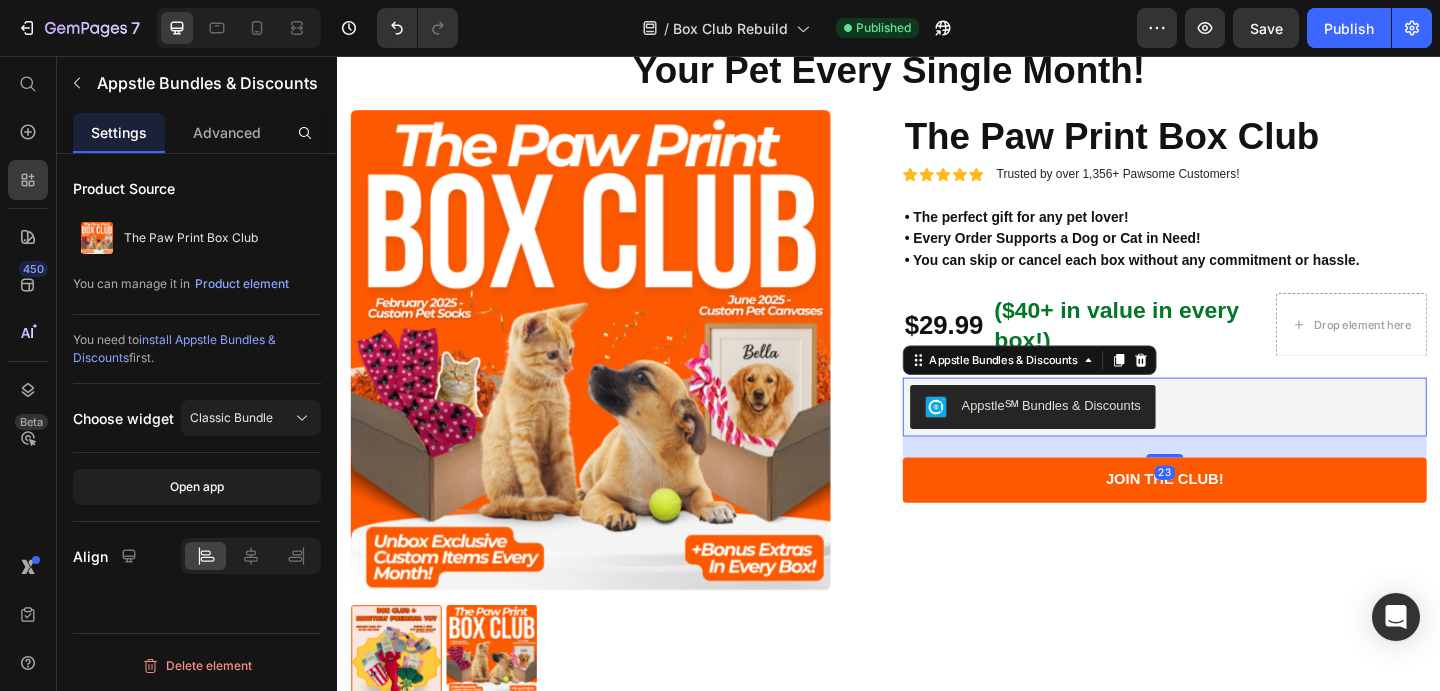 click on "Appstle℠ Bundles & Discounts" at bounding box center [1113, 436] 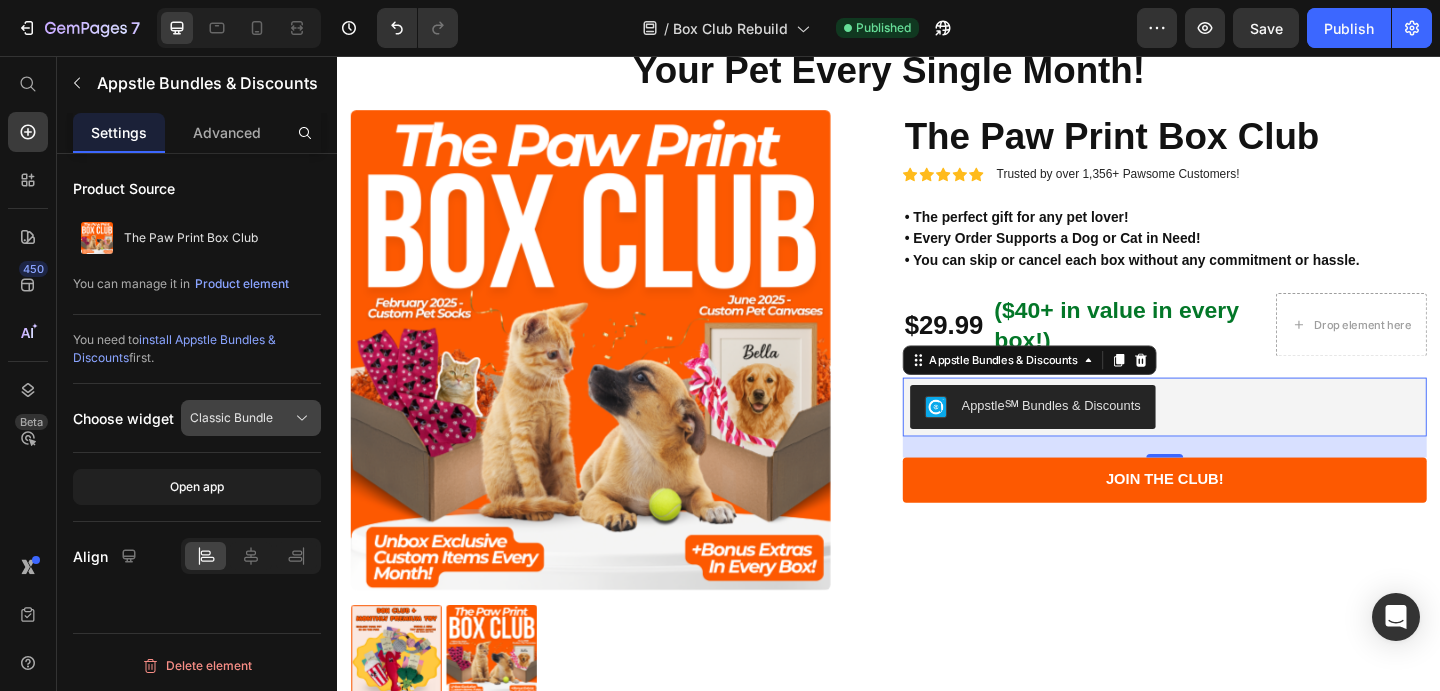 click on "Classic Bundle" at bounding box center [231, 418] 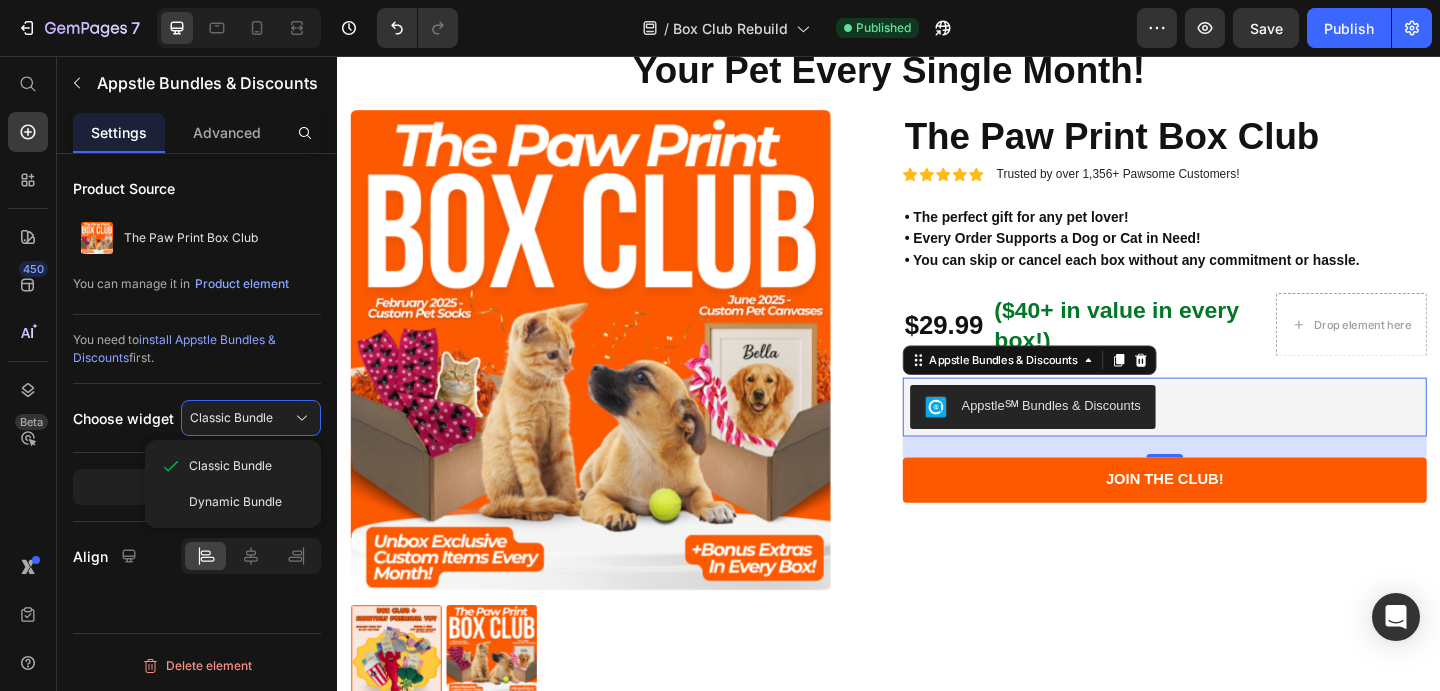 click on "Product Source The Paw Print Box Club  You can manage it in   Product element   You need to  install Appstle Bundles & Discounts  first.  Choose widget Classic Bundle Classic Bundle Dynamic Bundle  Open app  Align" at bounding box center (197, 388) 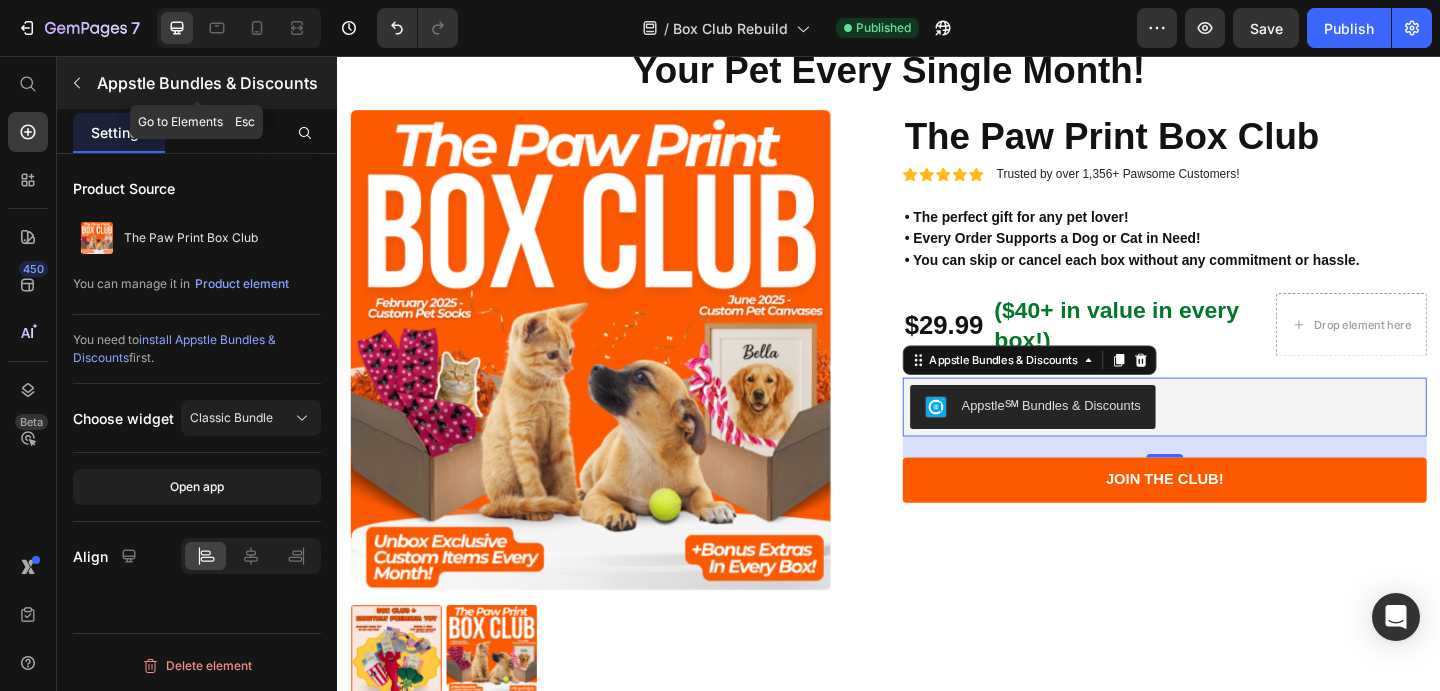 click 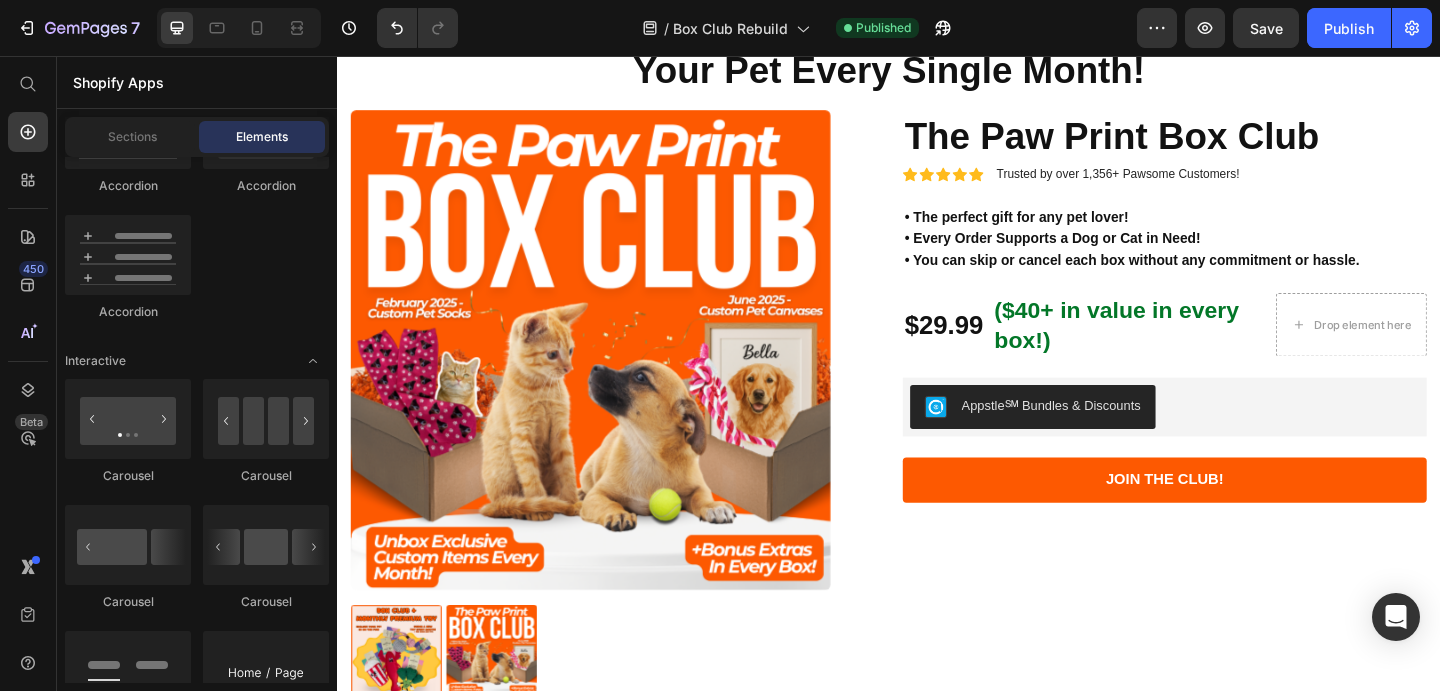 click on "Shopify Apps" at bounding box center [197, 82] 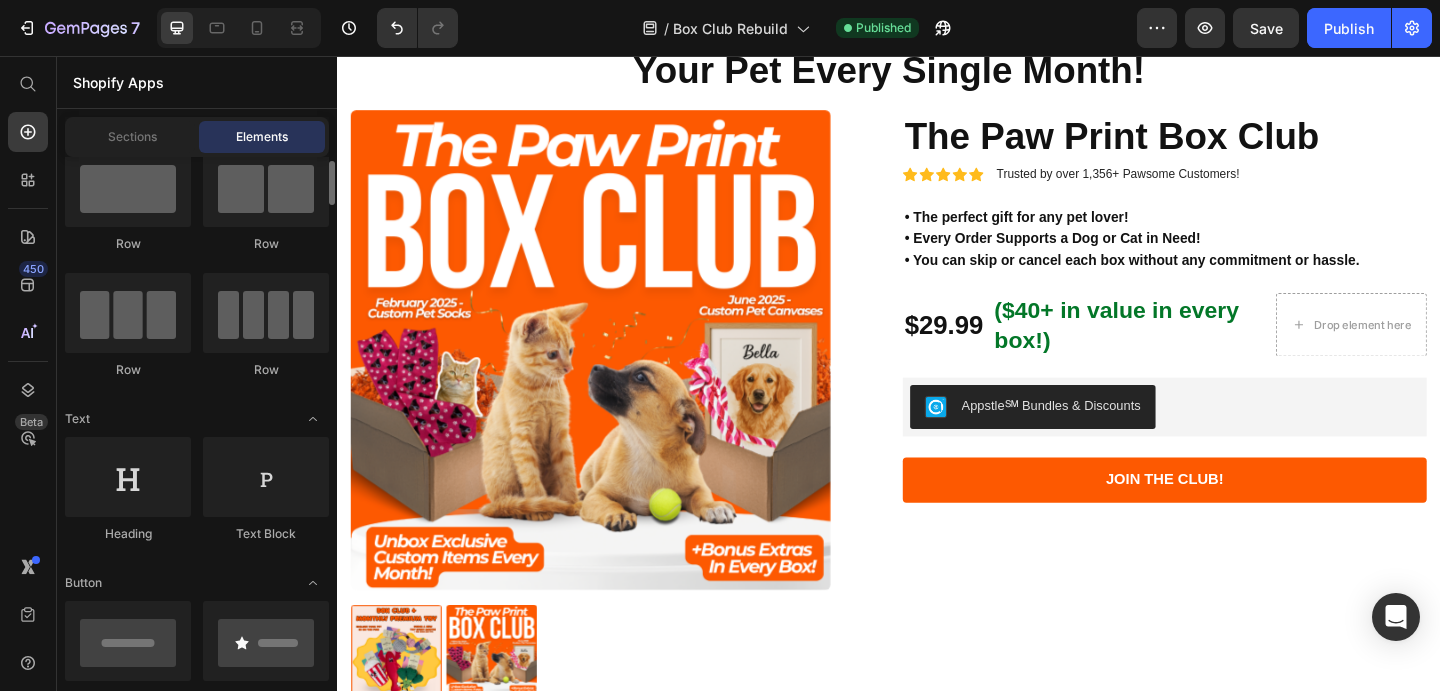 scroll, scrollTop: 0, scrollLeft: 0, axis: both 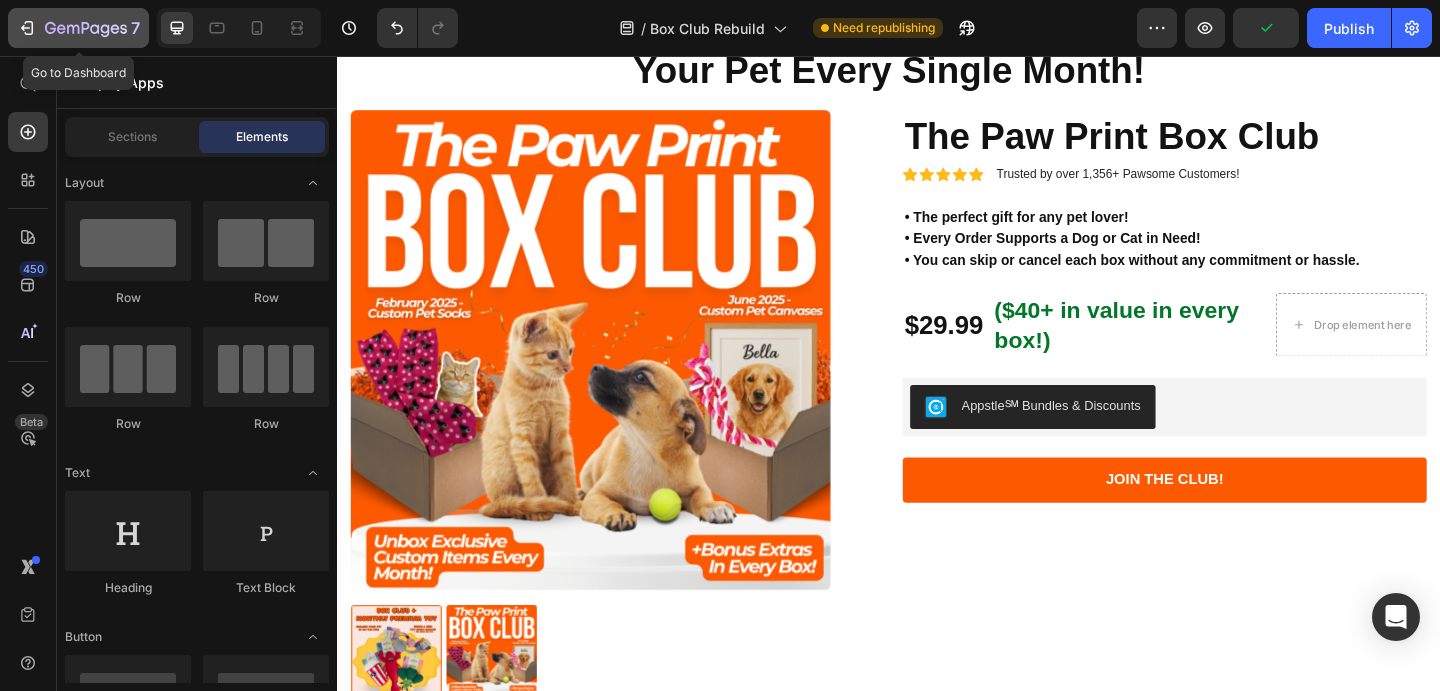 click on "7" at bounding box center (78, 28) 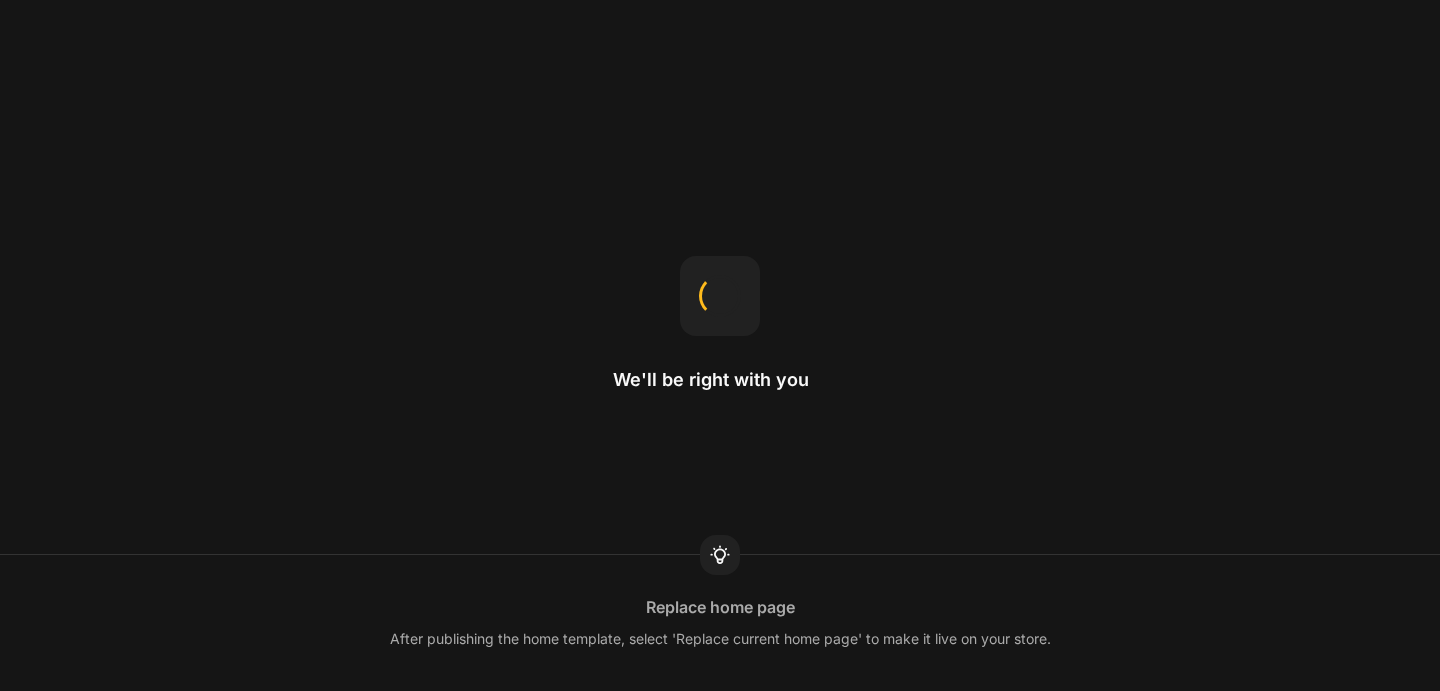 scroll, scrollTop: 0, scrollLeft: 0, axis: both 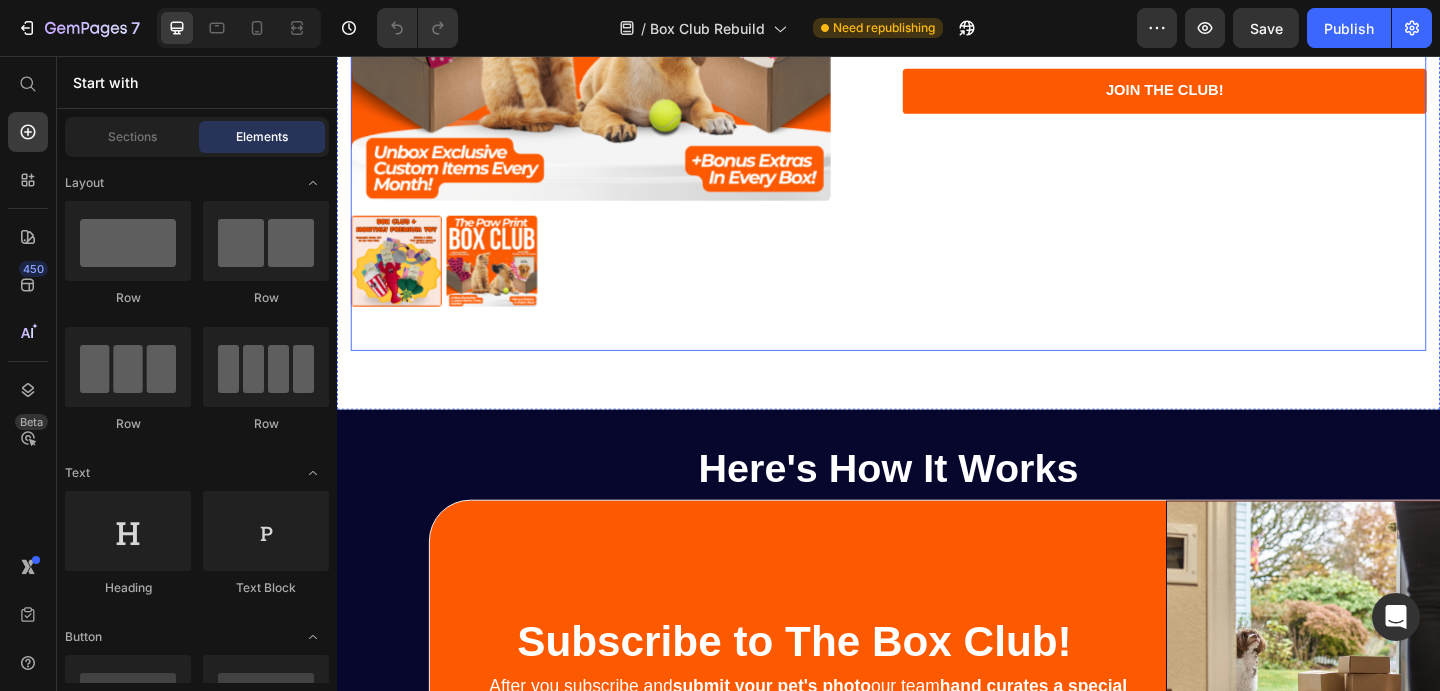 click on "Product Images" at bounding box center [637, 34] 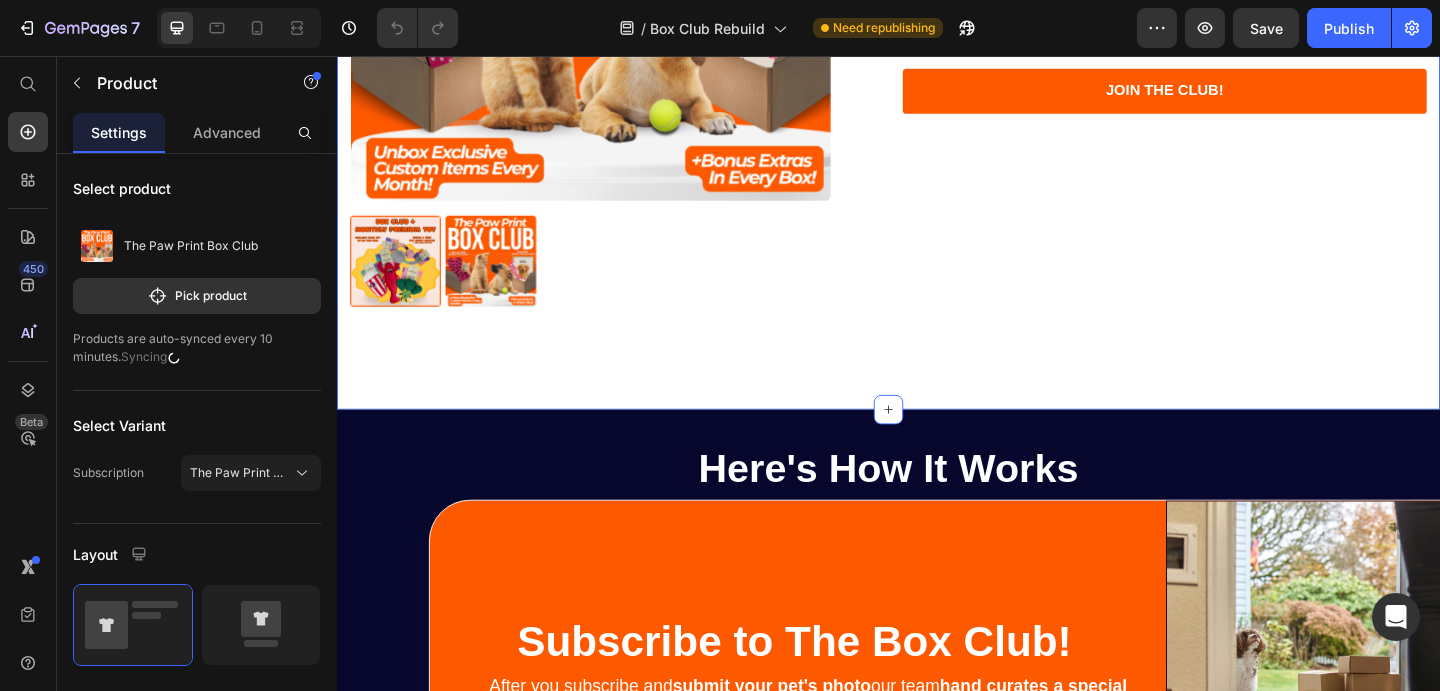 click on "Unbox Personalized Mystery Items Featuring Your Pet Every Single Month! Heading Product Images Icon Icon Icon Icon Icon Icon List 2,500+ Verified Reviews! Text Block Row The Paw Print Box Club Product Title Icon Icon Icon Icon Icon Icon List Trusted by over 1,356+ Pawsome Customers! Text Block Row • The perfect gift for any pet lover! Heading • Every Order Supports a Dog or Cat in Need! Heading • You can skip or cancel each box without any commitment or hassle.  Heading $29.99 Product Price ($40+ in value in every box!) Heading
Drop element here Row Appstle℠ Bundles & Discounts Appstle Bundles & Discounts Join The Club! Add to Cart Row Row Product Section 1" at bounding box center [937, -36] 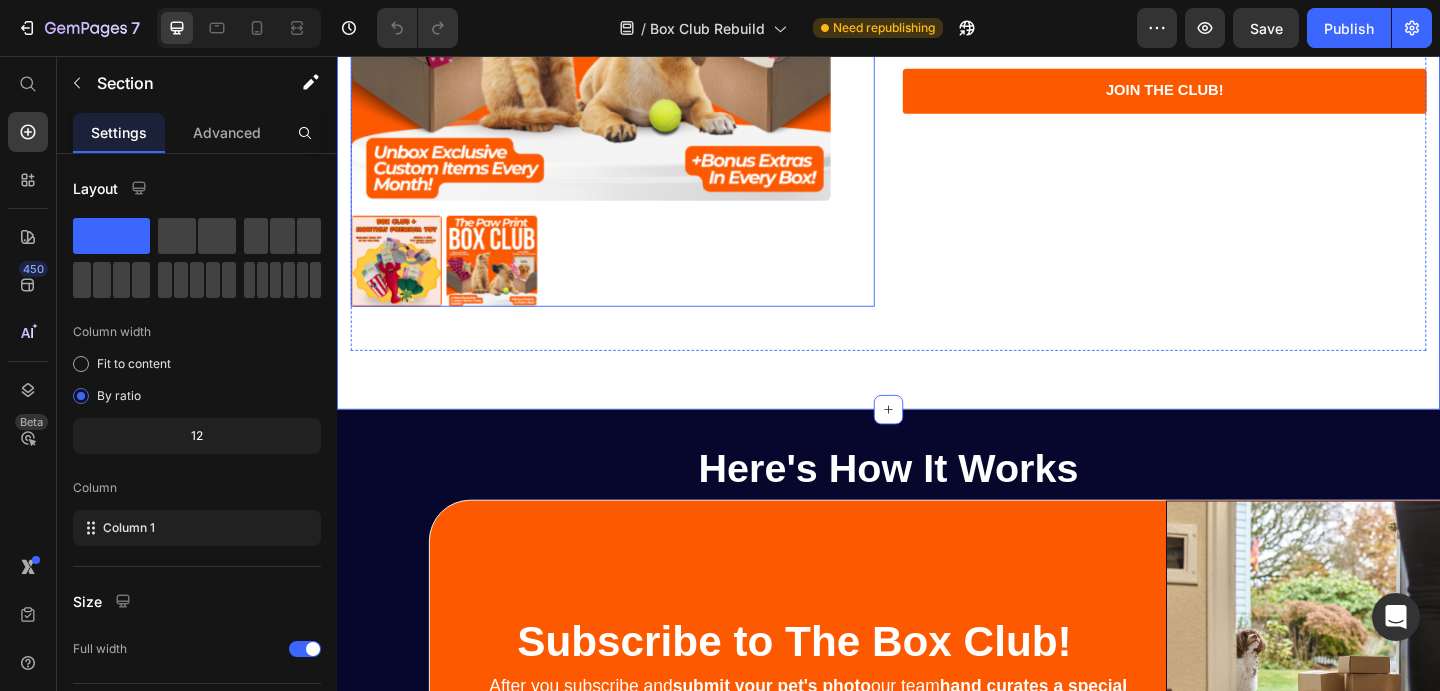 click at bounding box center (613, 279) 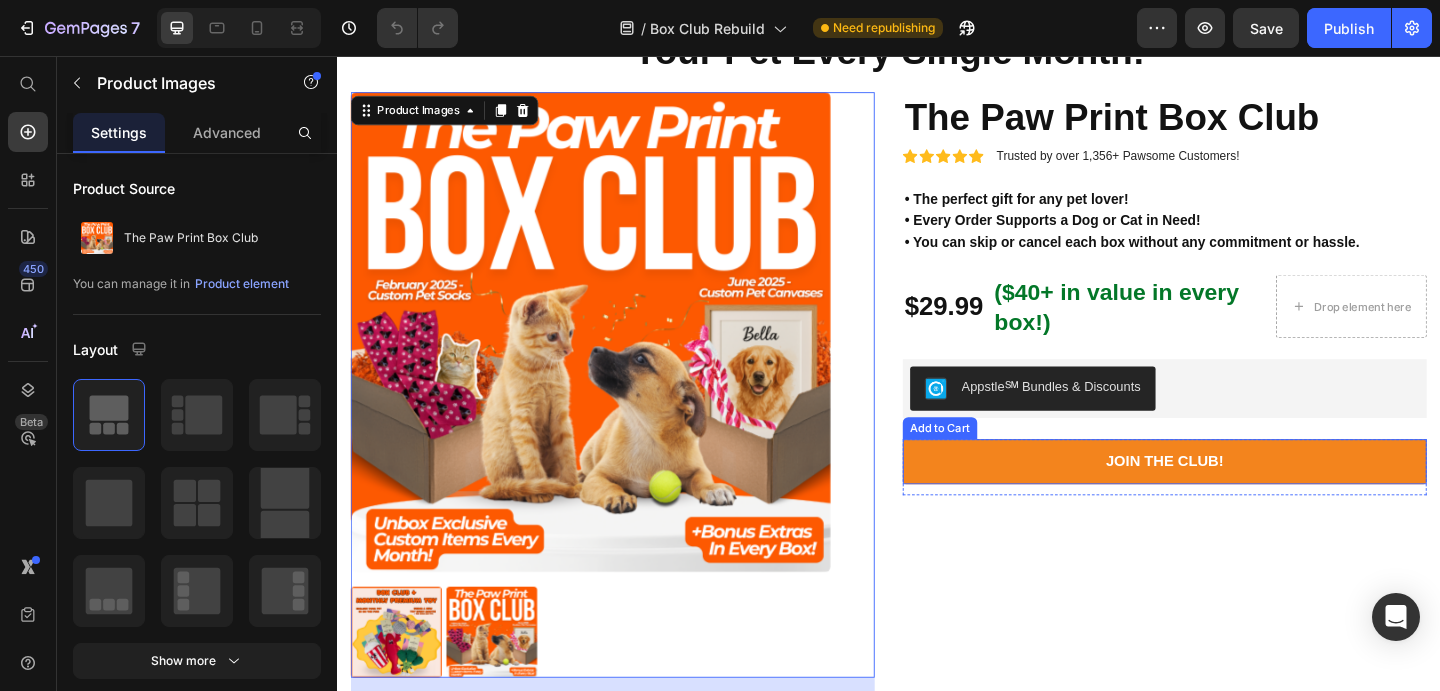 scroll, scrollTop: 222, scrollLeft: 0, axis: vertical 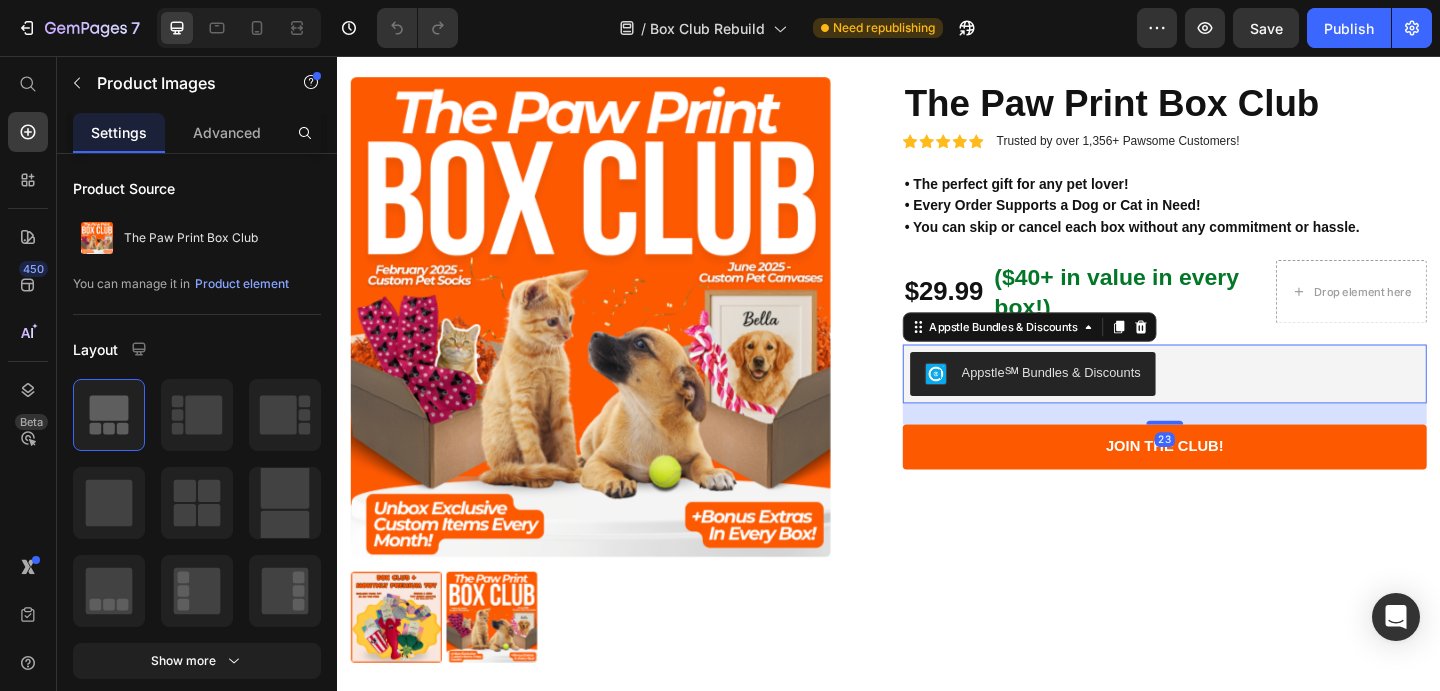 click on "Appstle℠ Bundles & Discounts" at bounding box center (1237, 402) 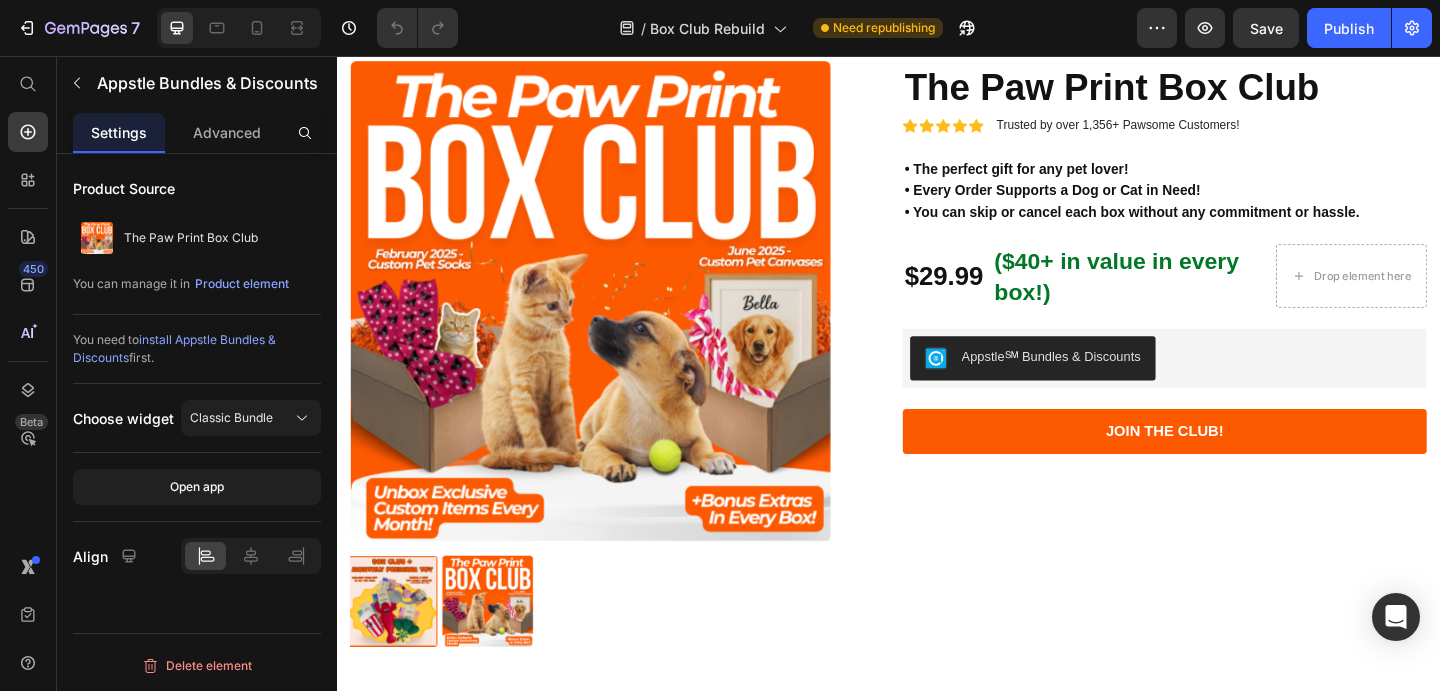 scroll, scrollTop: 0, scrollLeft: 0, axis: both 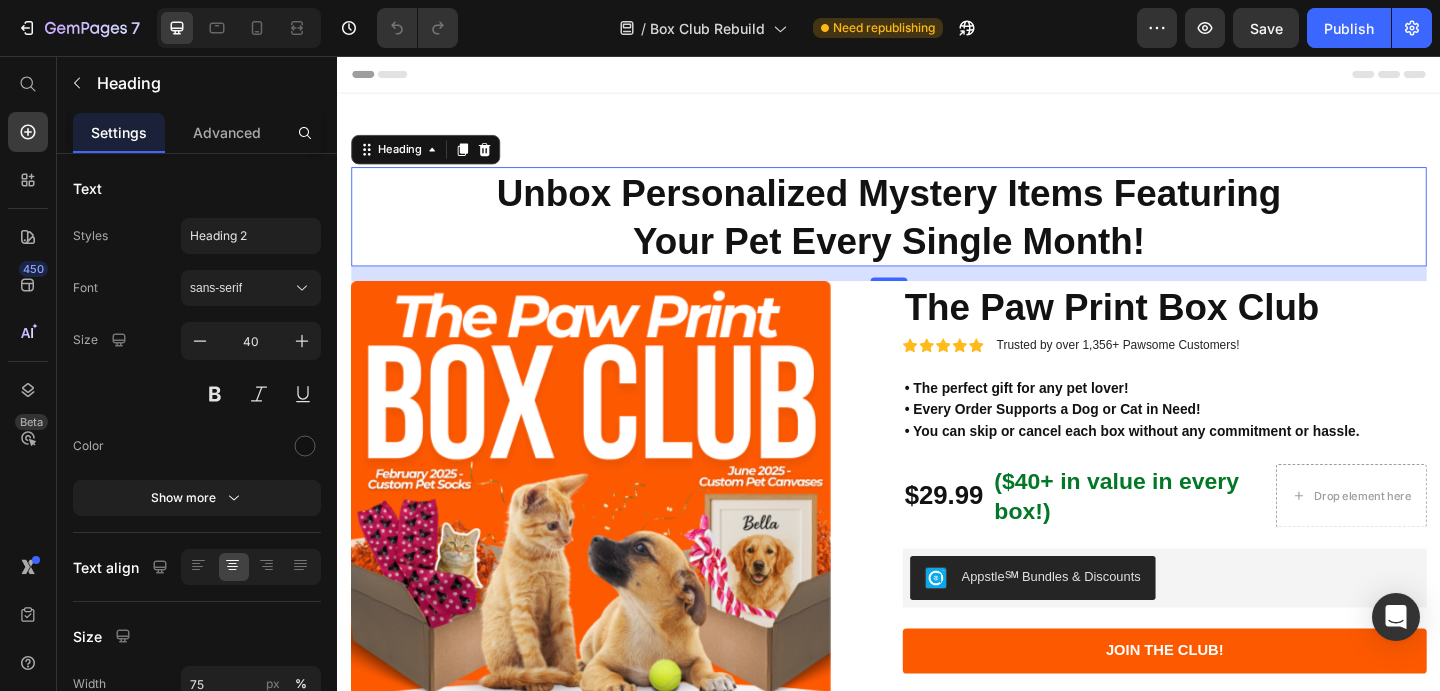 click on "Unbox Personalized Mystery Items Featuring Your Pet Every Single Month!" at bounding box center [937, 231] 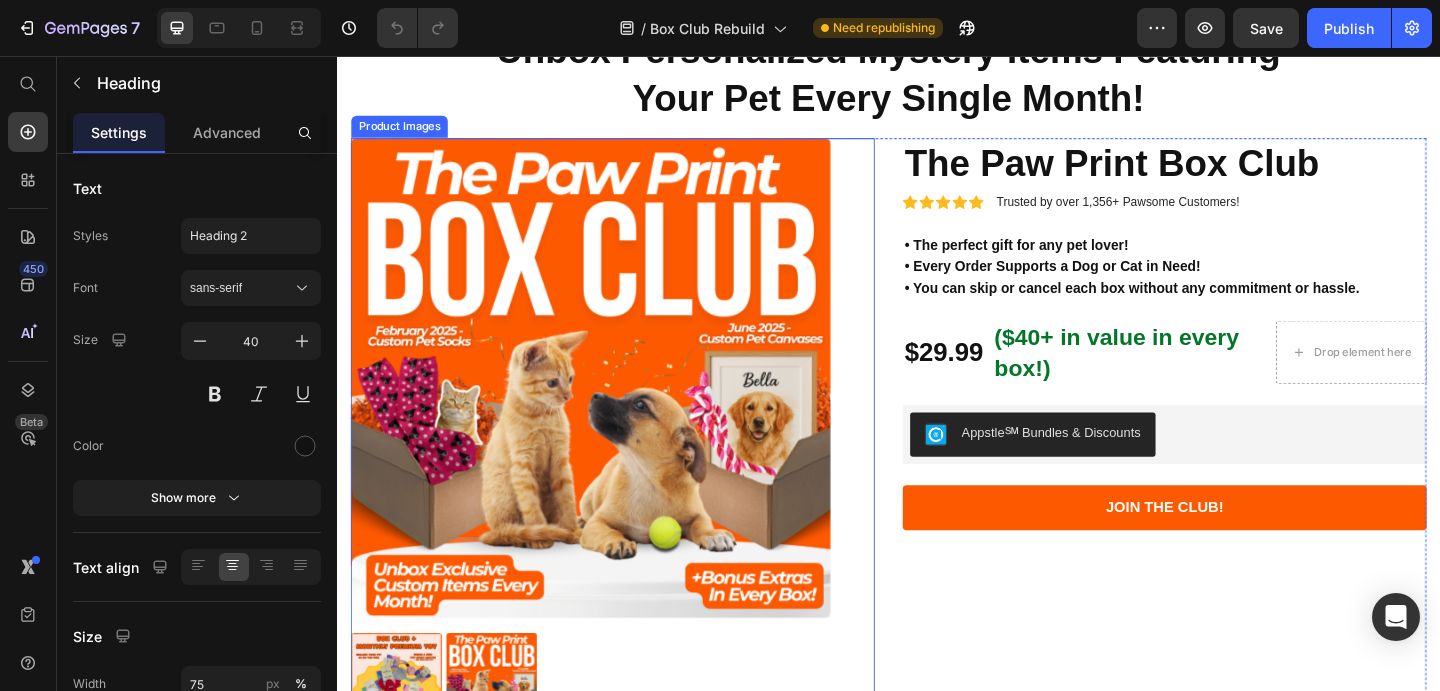scroll, scrollTop: 0, scrollLeft: 0, axis: both 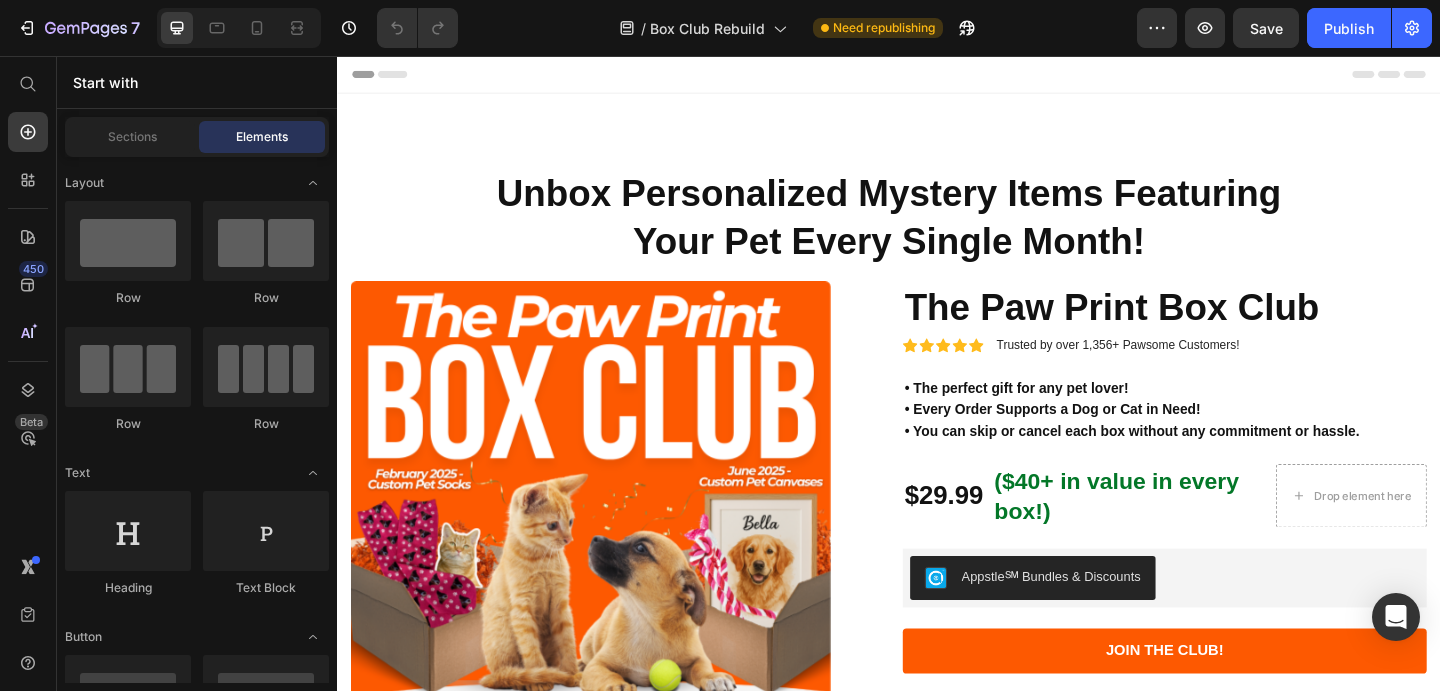 click on "Header" at bounding box center (937, 76) 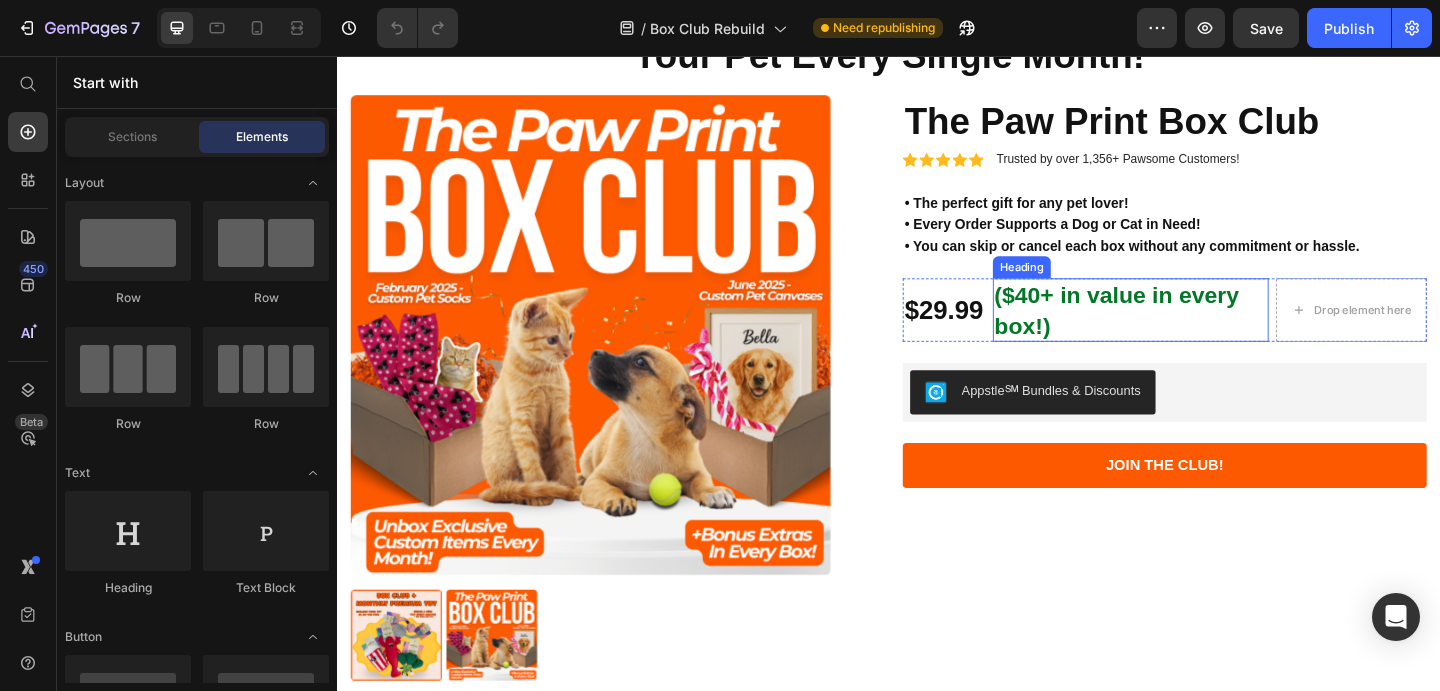 scroll, scrollTop: 307, scrollLeft: 0, axis: vertical 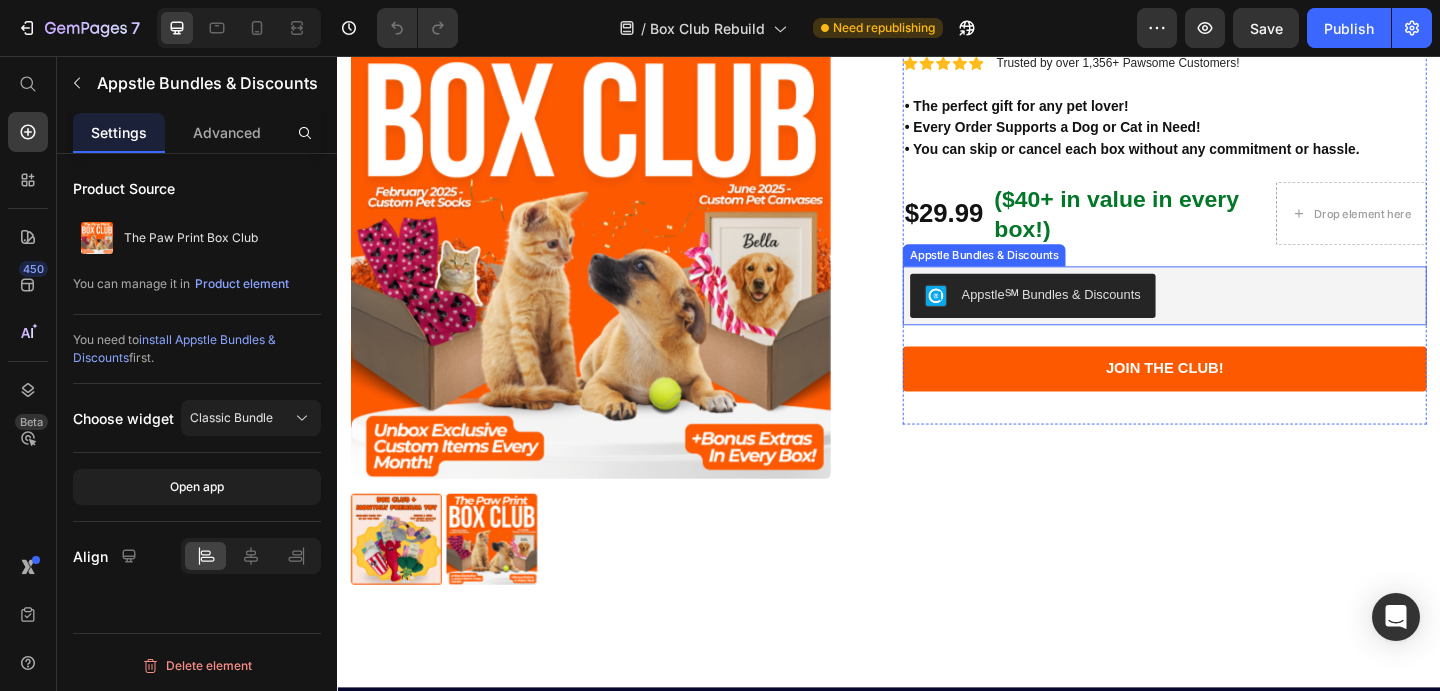 click on "Appstle℠ Bundles & Discounts" at bounding box center [1093, 317] 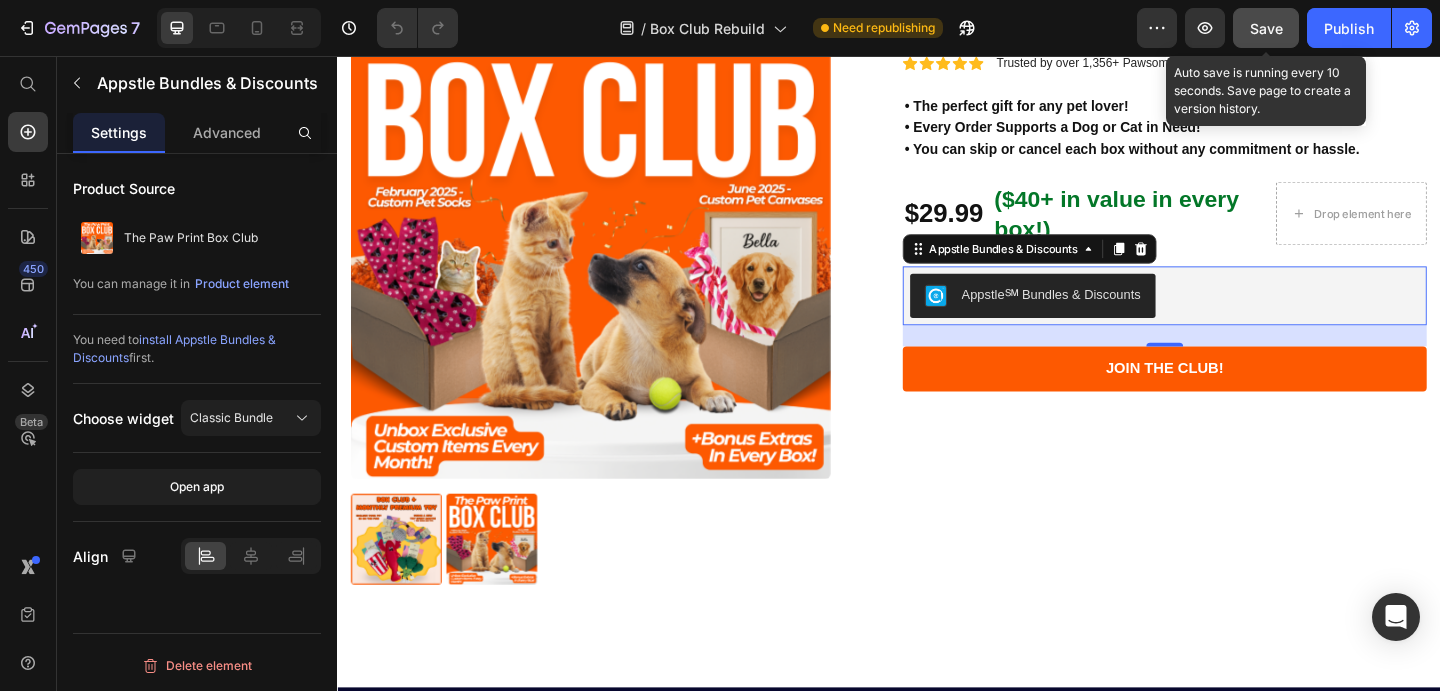 click on "Save" at bounding box center (1266, 28) 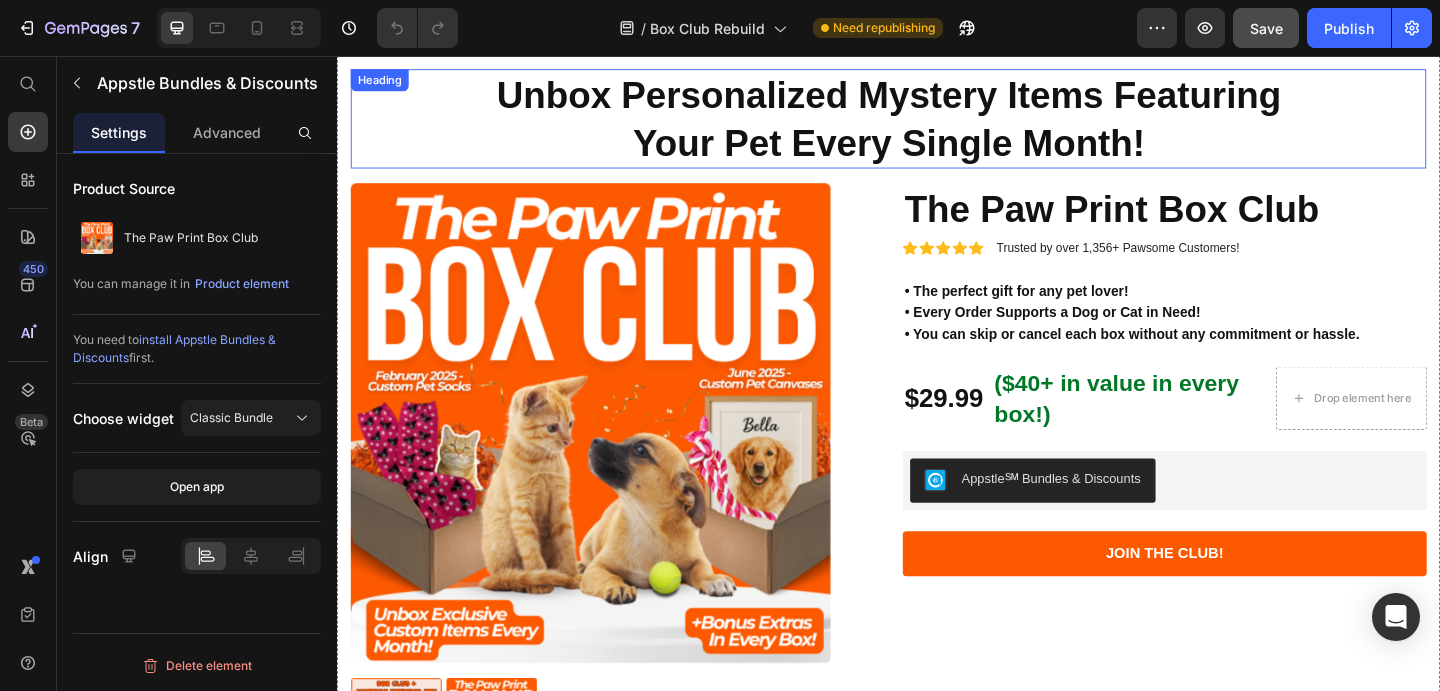 scroll, scrollTop: 0, scrollLeft: 0, axis: both 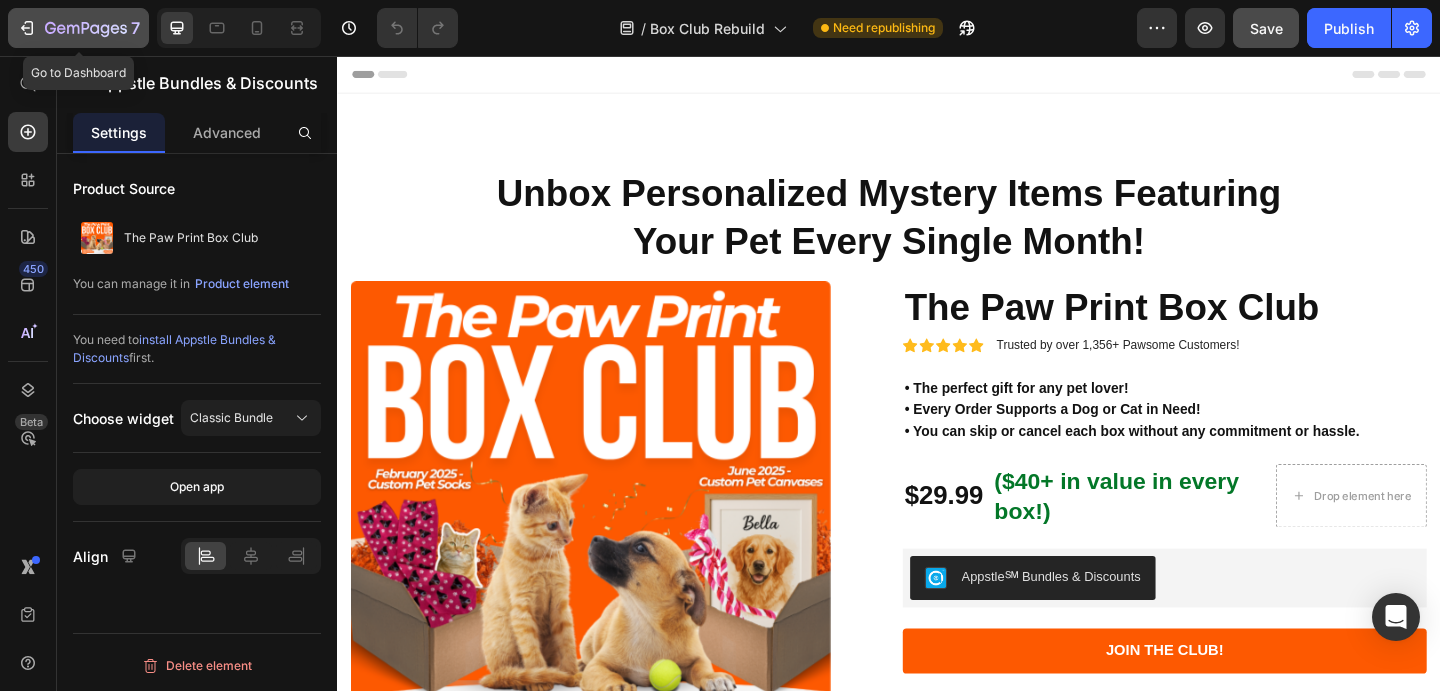 click on "7" 